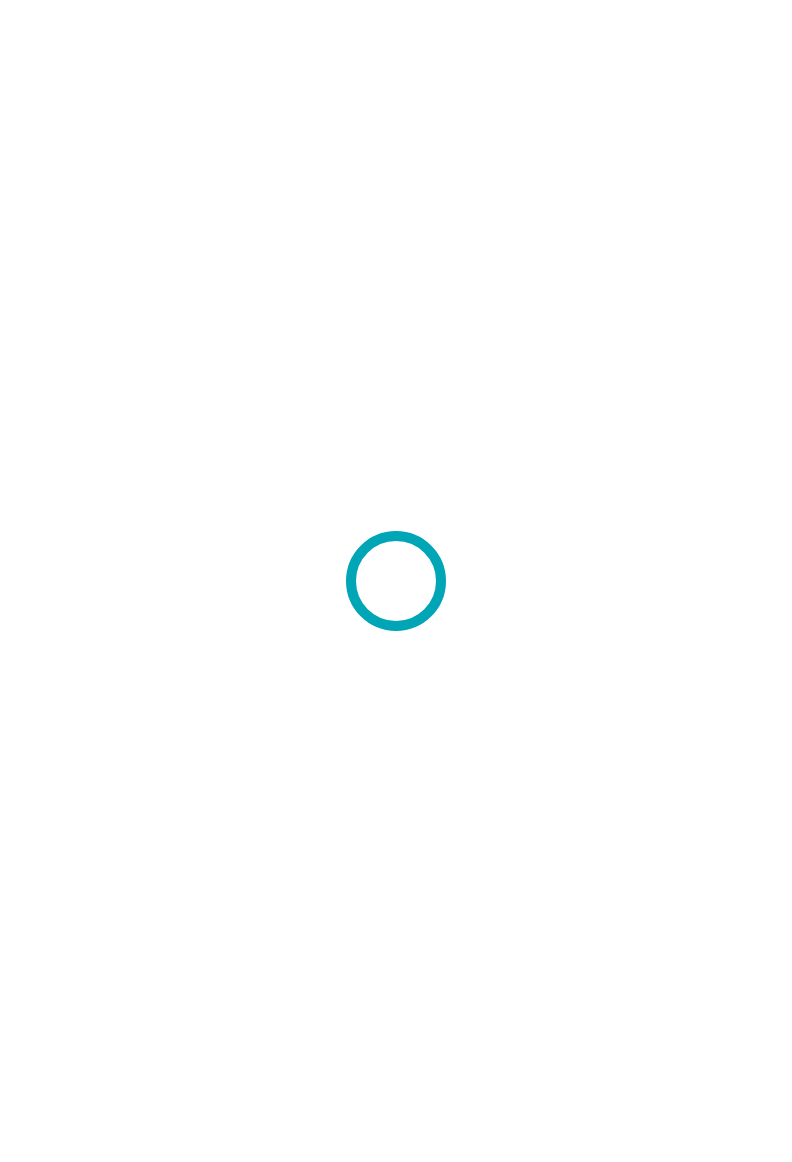 scroll, scrollTop: 0, scrollLeft: 0, axis: both 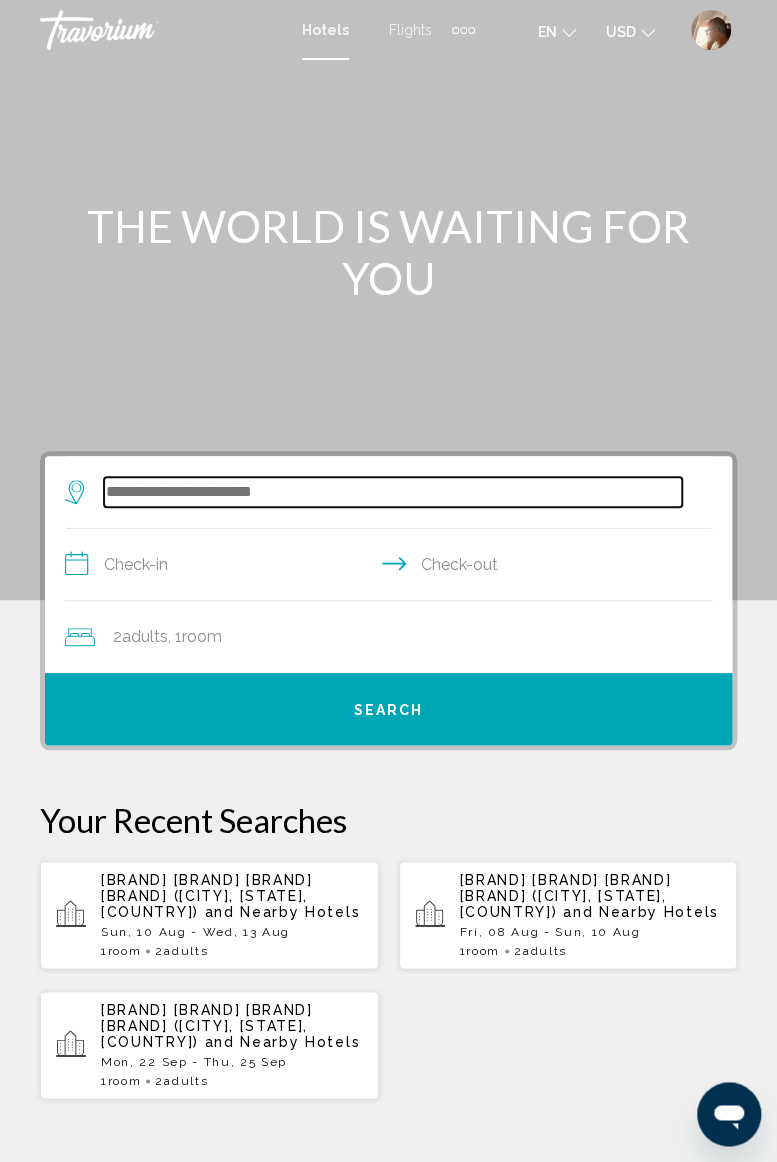 click at bounding box center (393, 492) 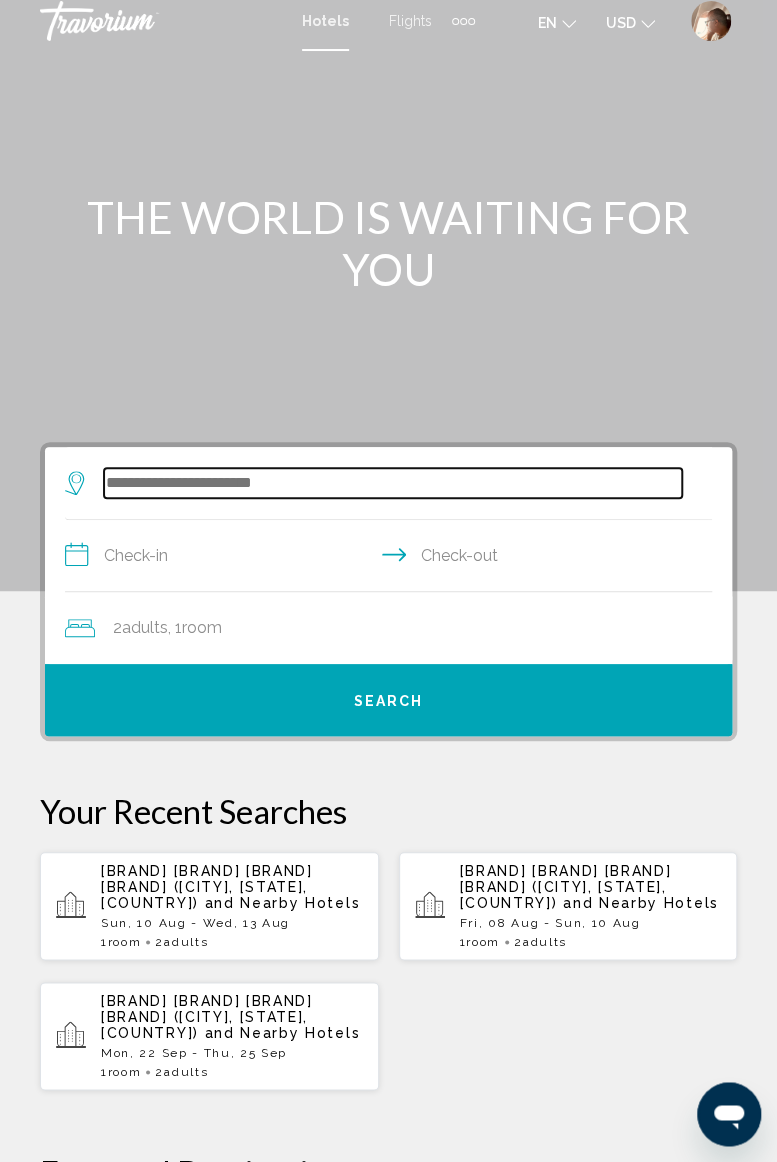 scroll, scrollTop: 0, scrollLeft: 0, axis: both 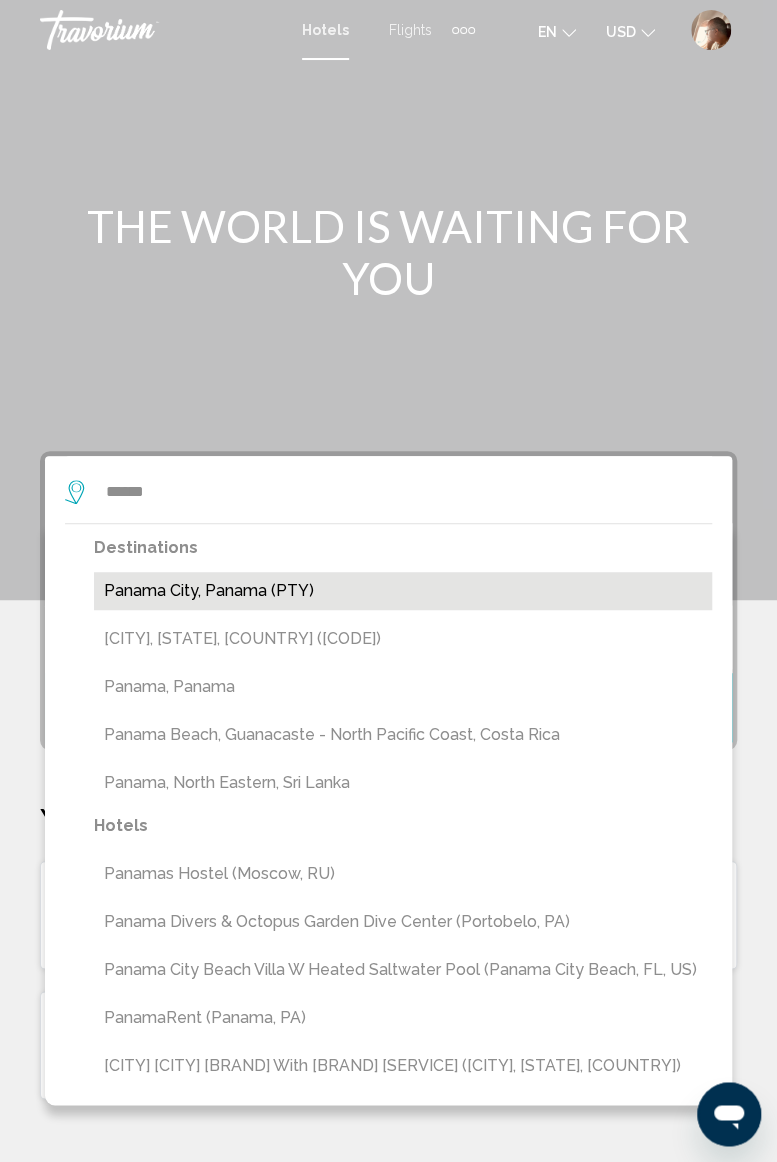 click on "Panama City, Panama (PTY)" at bounding box center (403, 591) 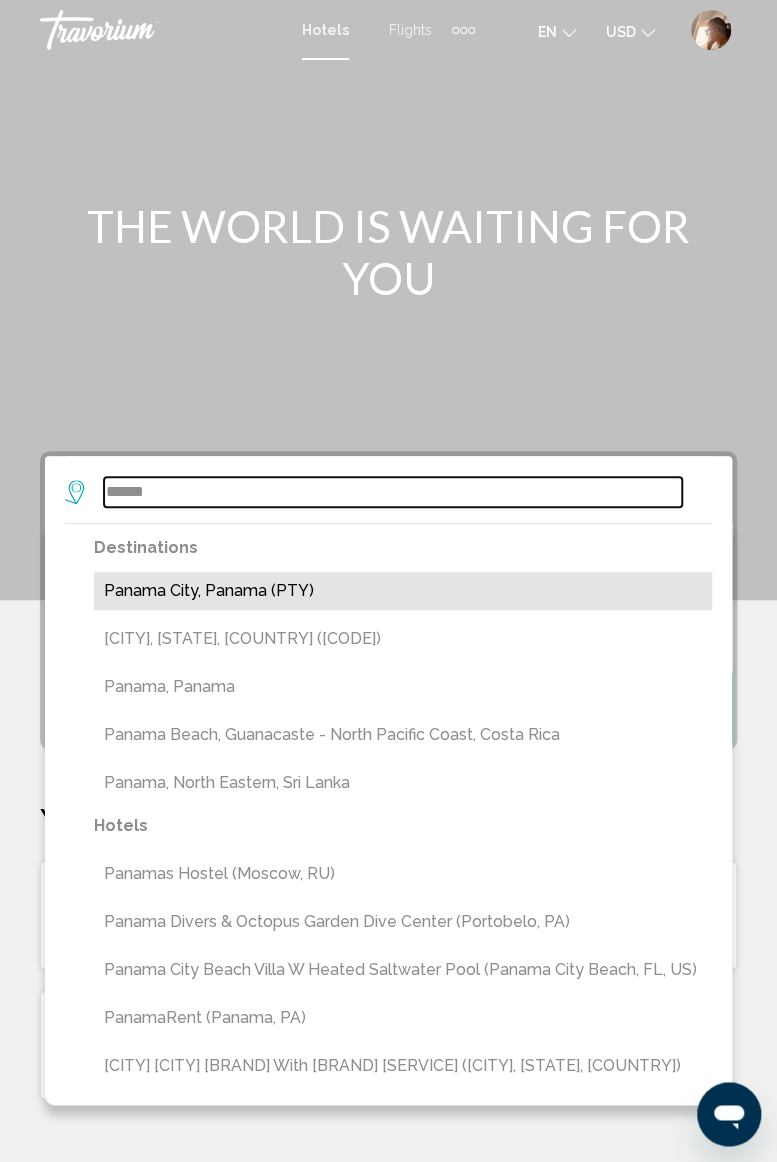 type on "**********" 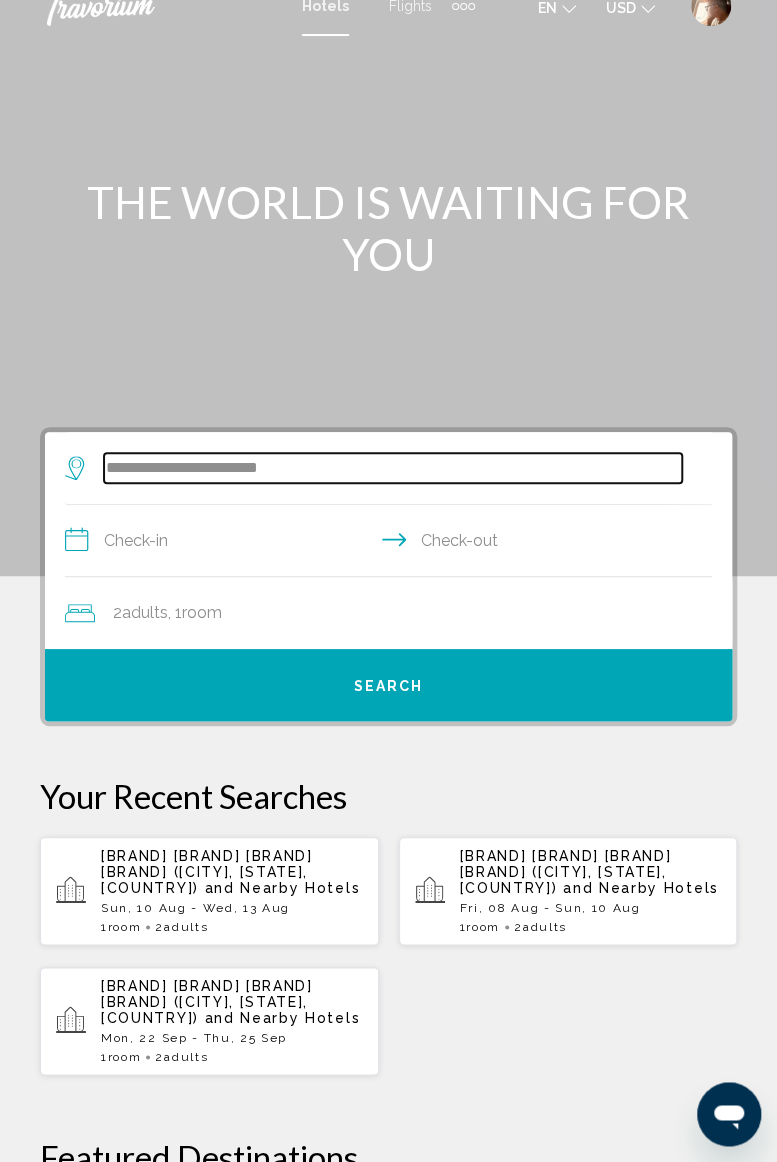 scroll, scrollTop: 0, scrollLeft: 0, axis: both 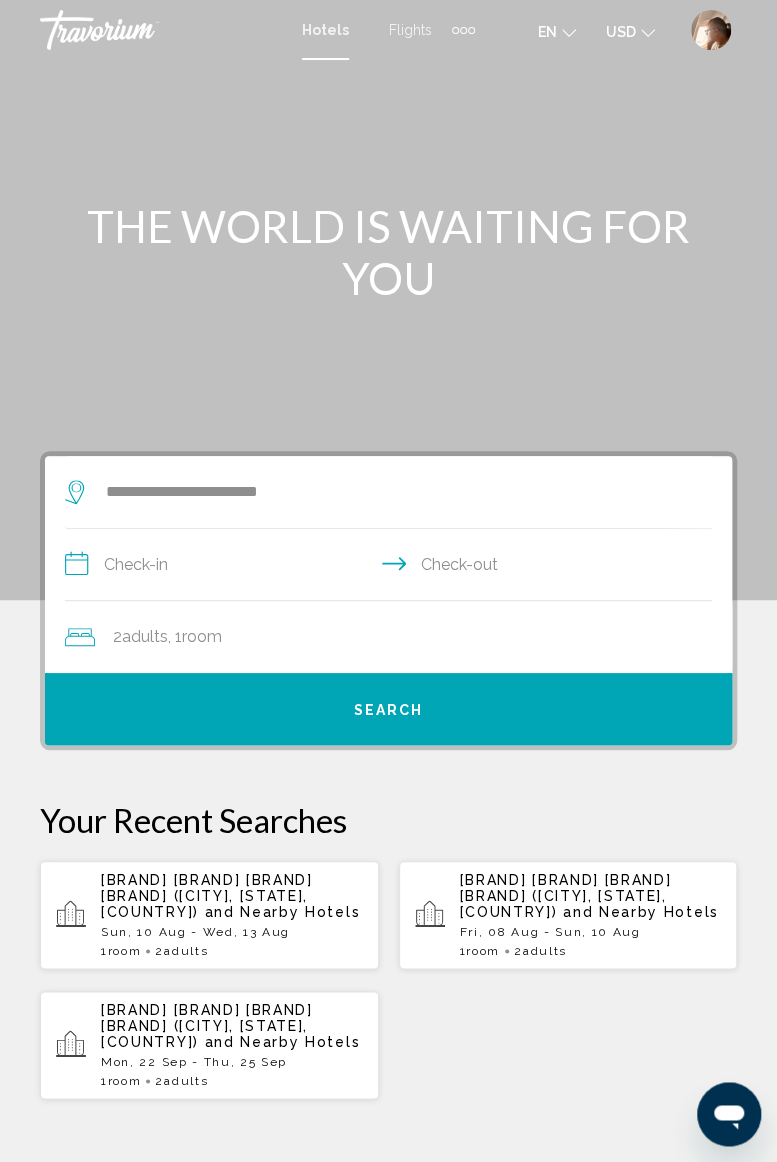 click on "**********" at bounding box center (392, 567) 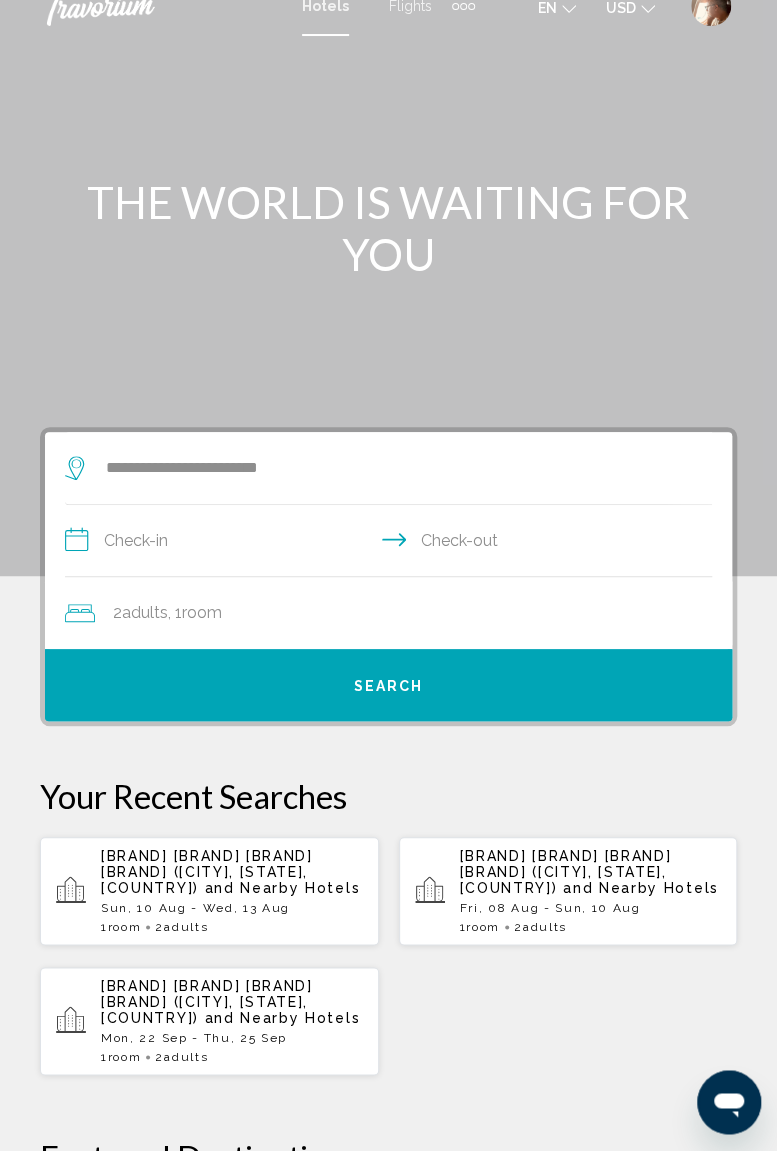 scroll, scrollTop: 58, scrollLeft: 0, axis: vertical 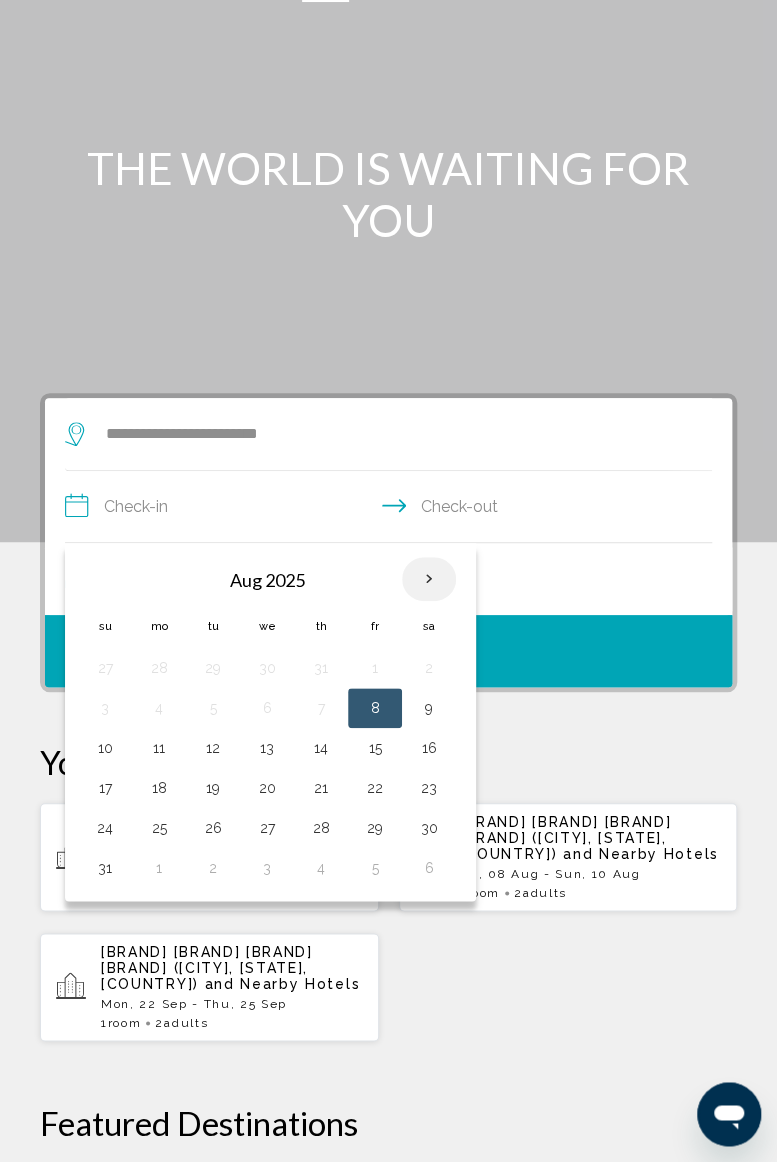 click at bounding box center [429, 579] 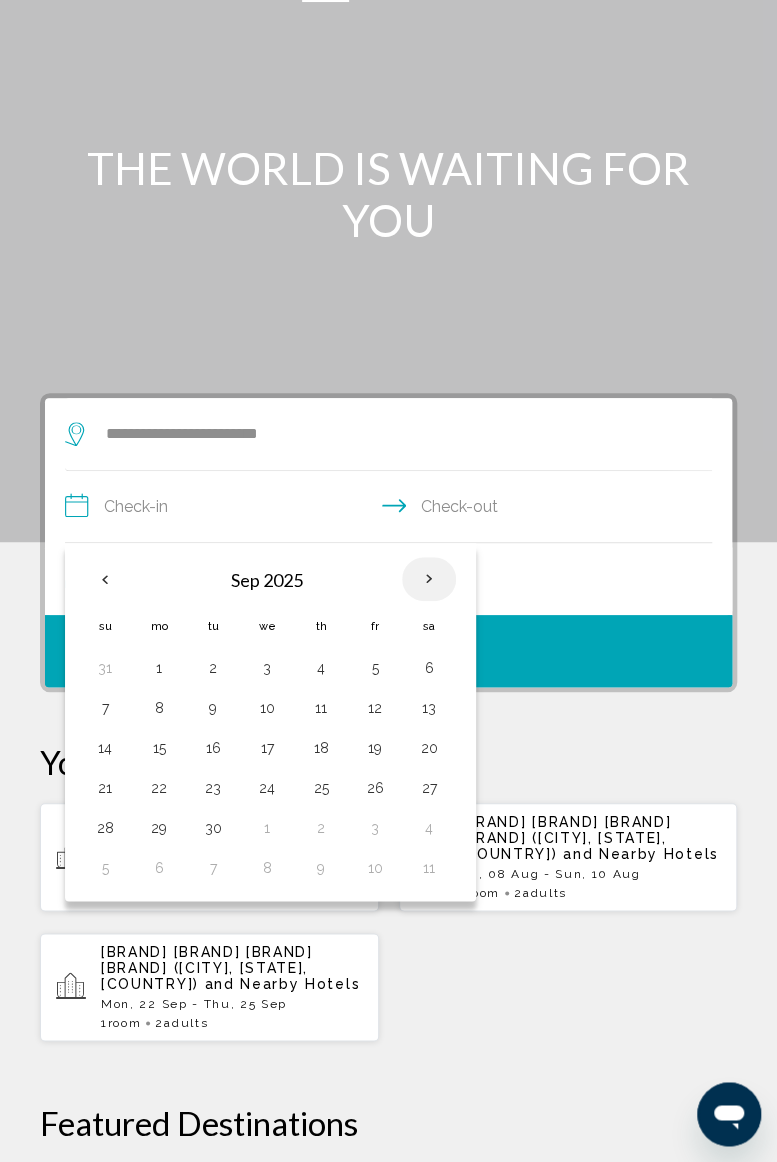 click at bounding box center [429, 579] 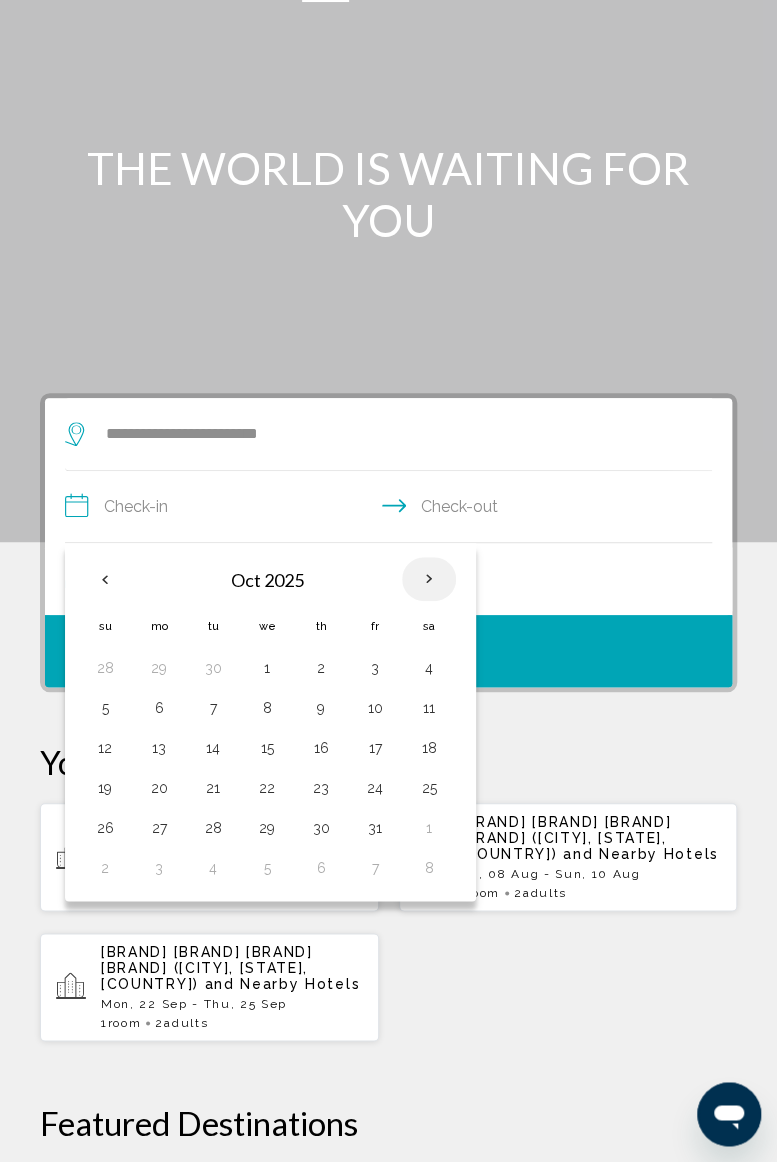 click at bounding box center [429, 579] 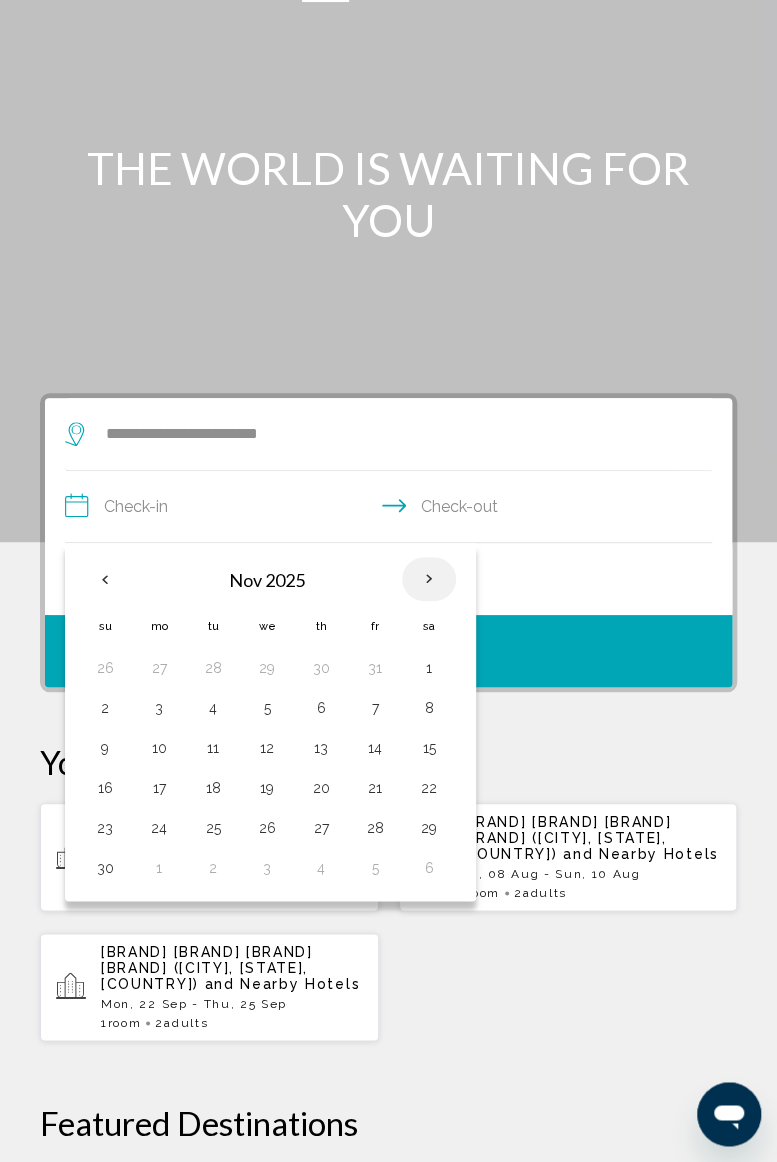 click at bounding box center [429, 579] 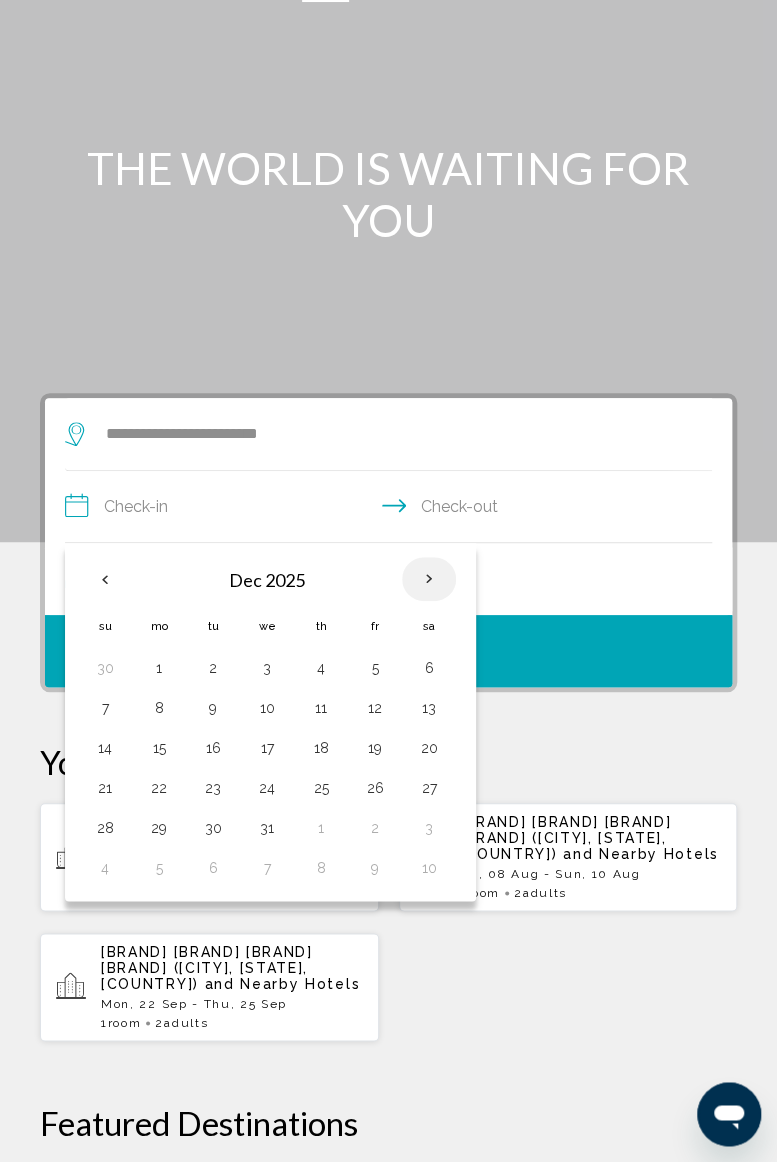 click on "18" at bounding box center (321, 748) 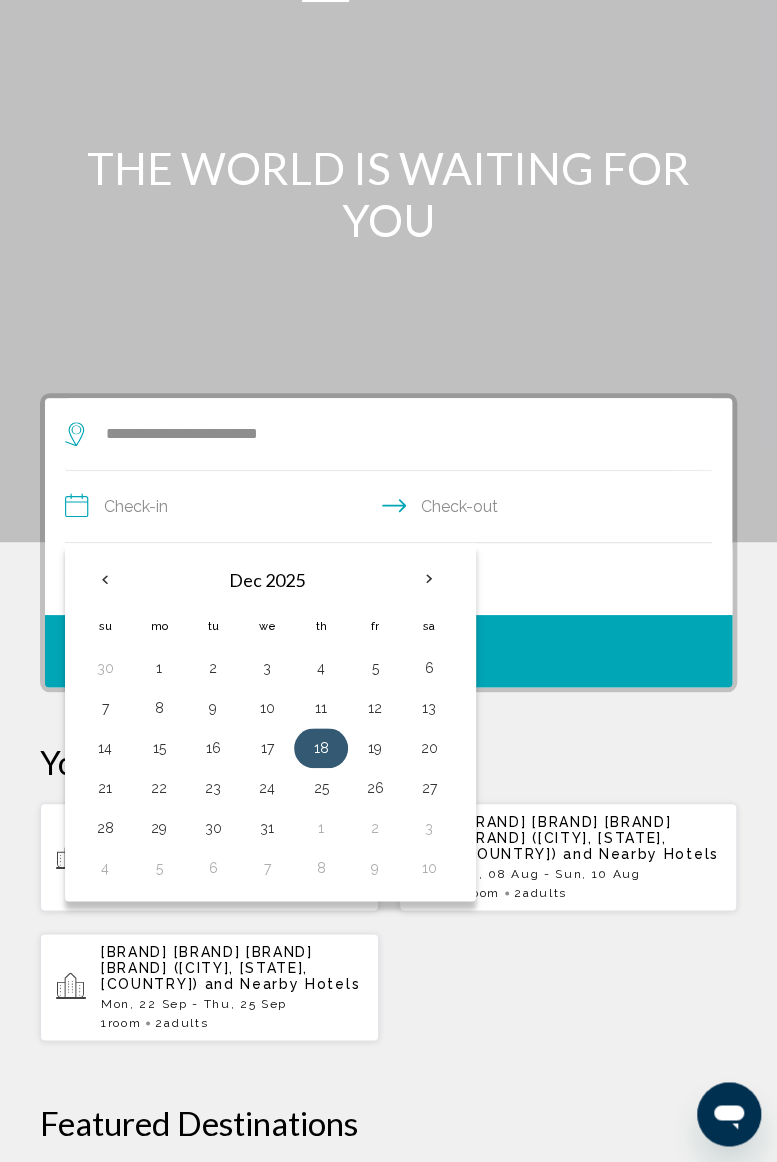click on "21" at bounding box center [105, 788] 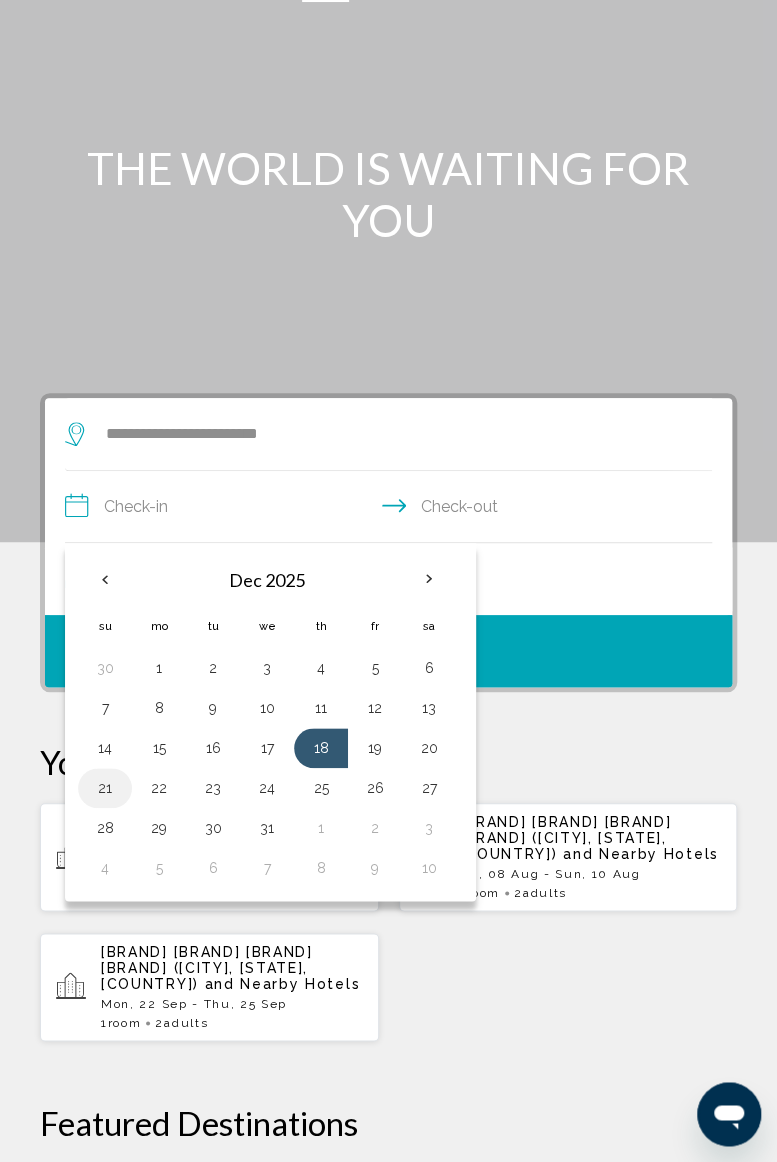 type on "**********" 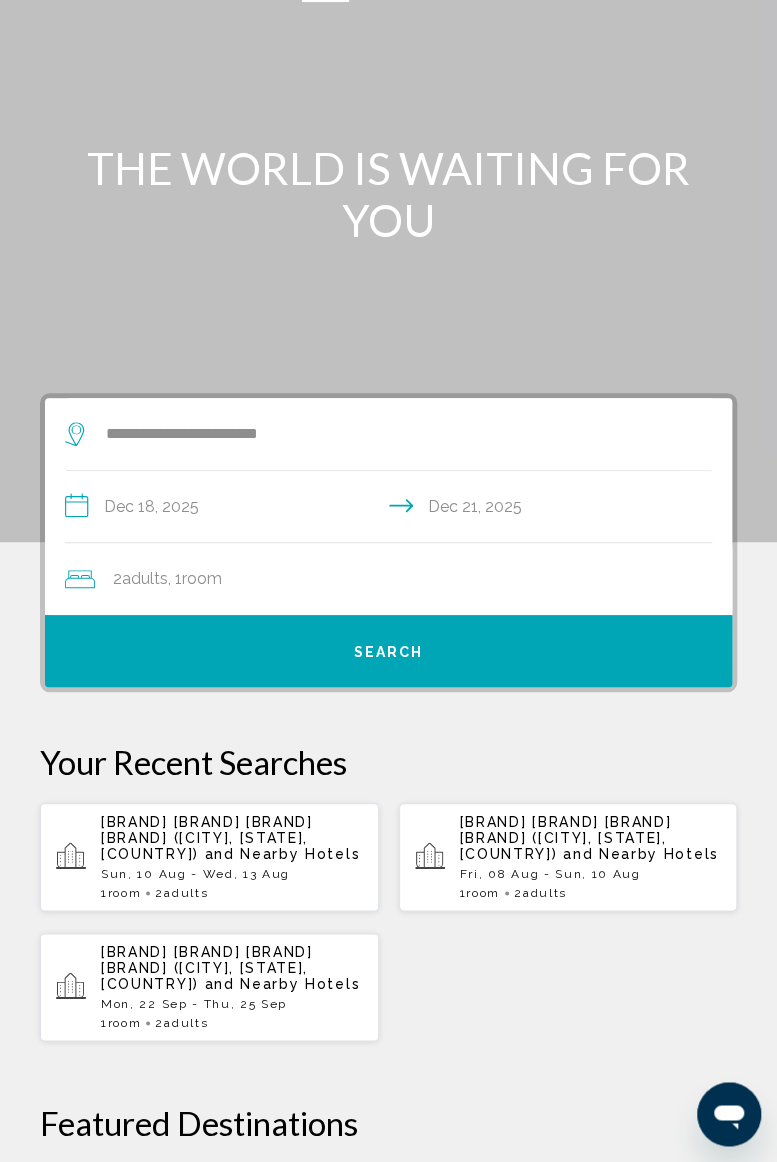 click on "2  Adult Adults , 1  Room rooms" 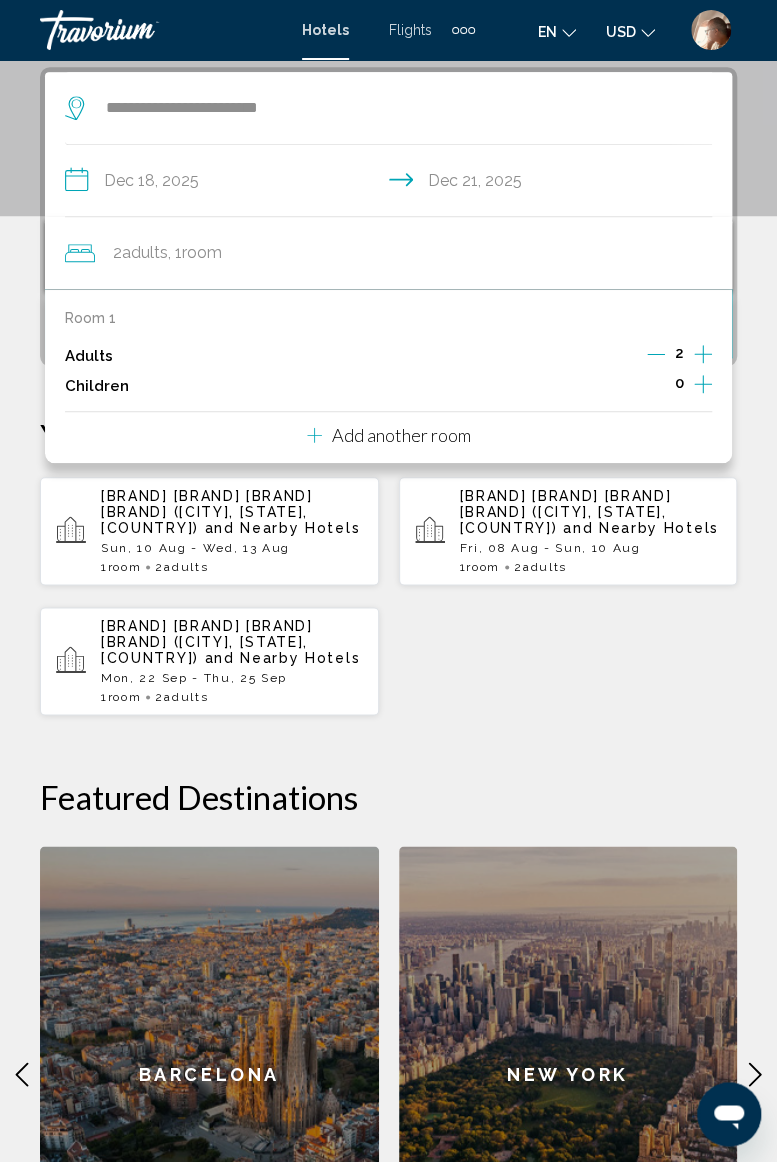 scroll, scrollTop: 386, scrollLeft: 0, axis: vertical 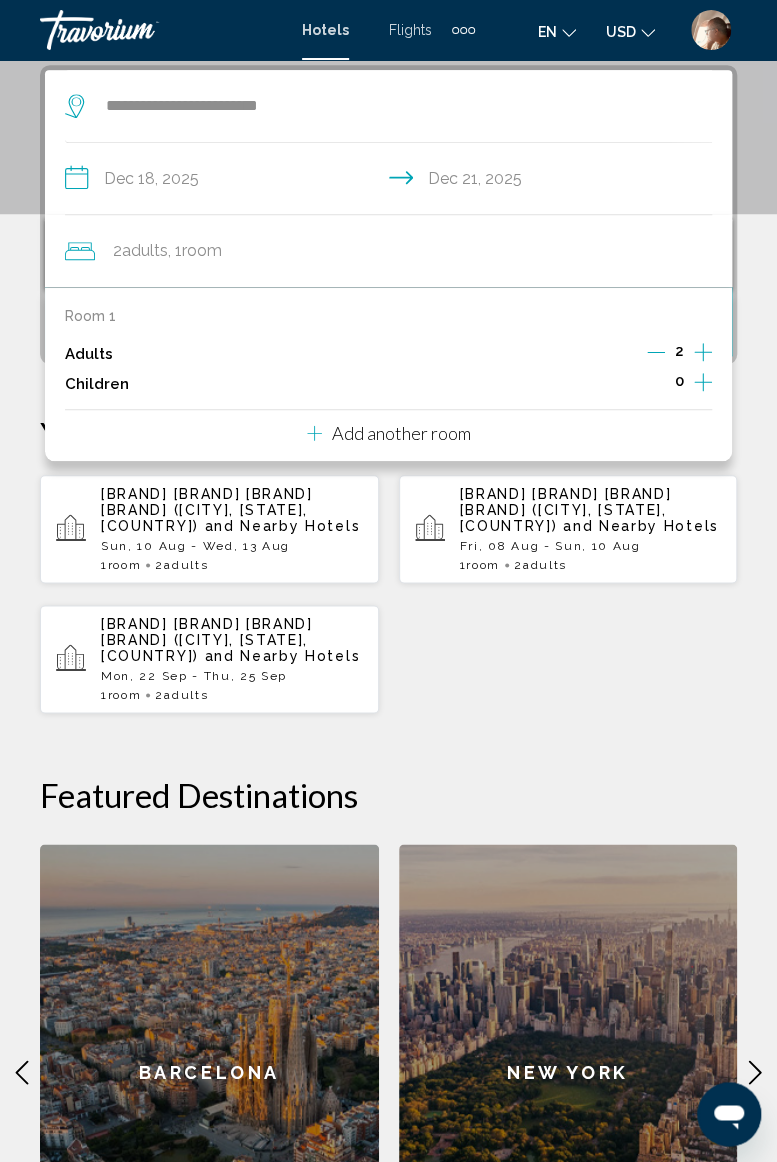 click on "Add another room" at bounding box center (389, 433) 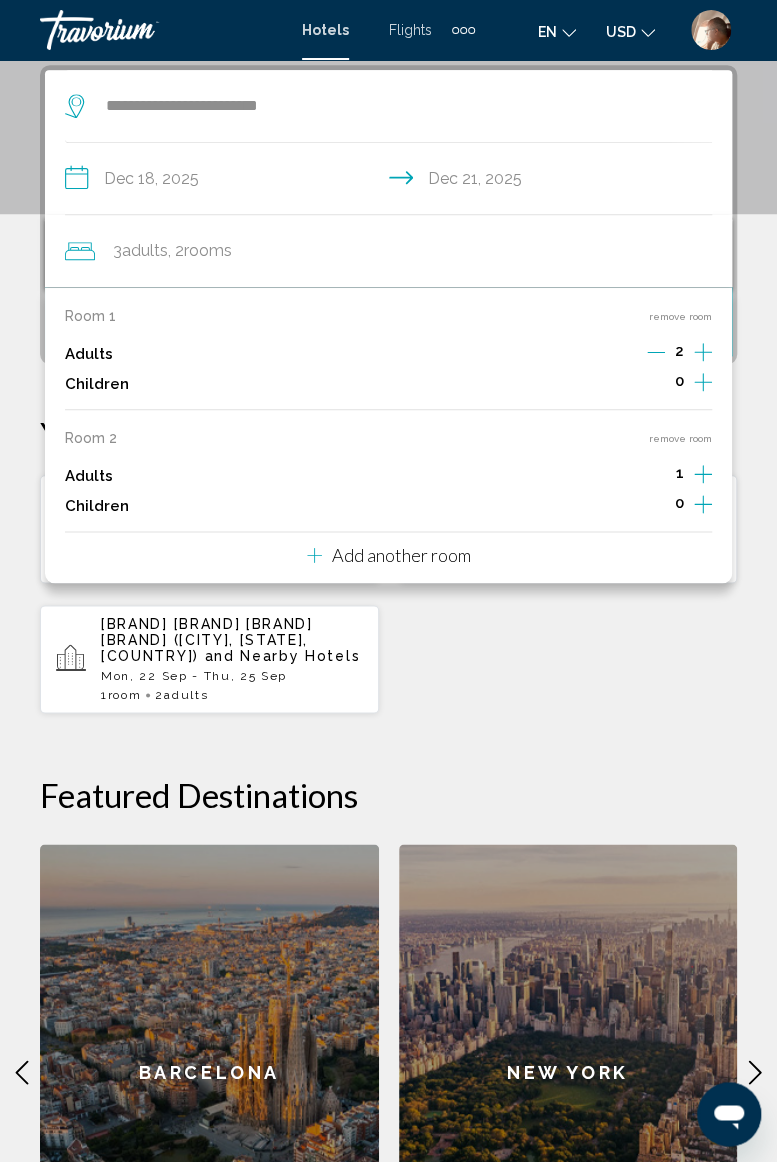 click on "Add another room" at bounding box center [401, 555] 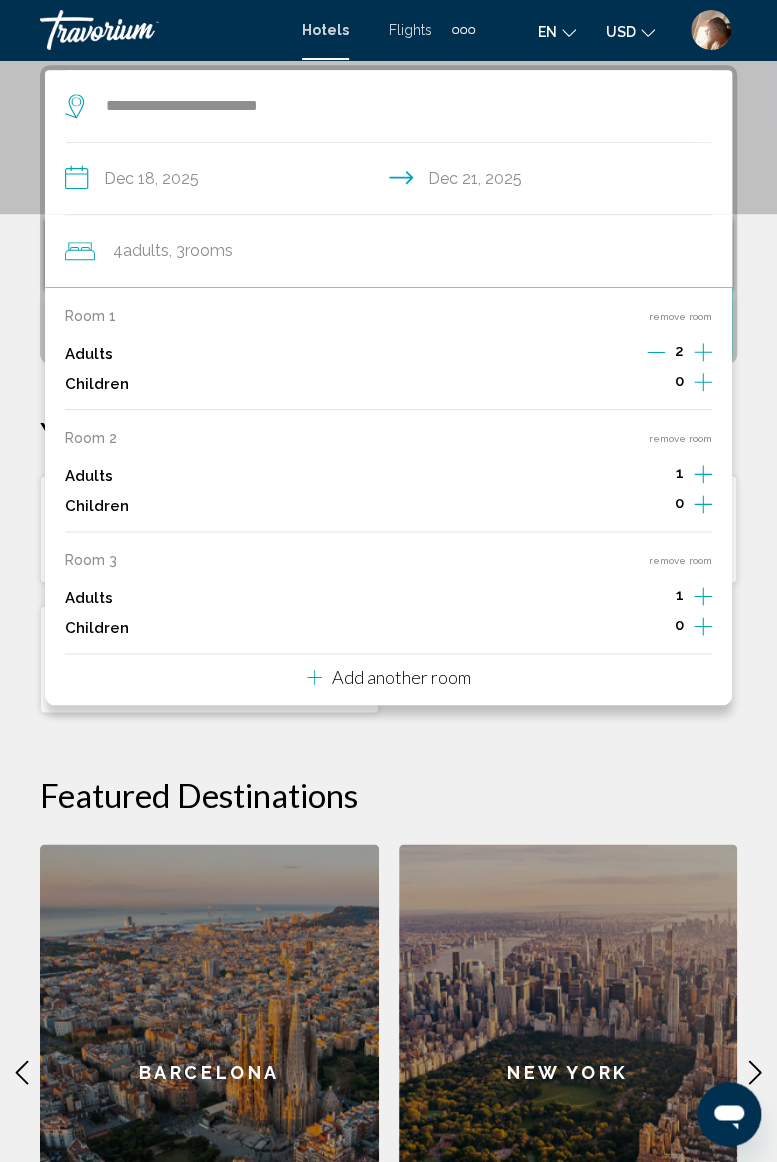 click 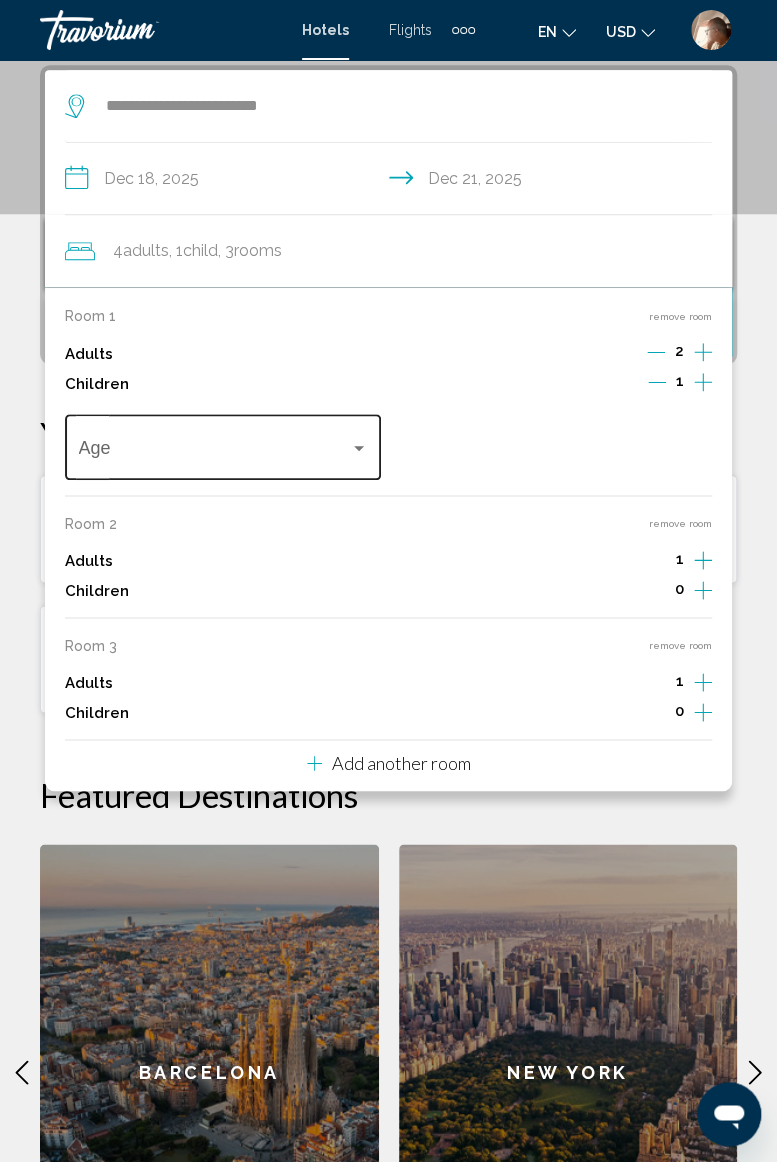 click at bounding box center [359, 448] 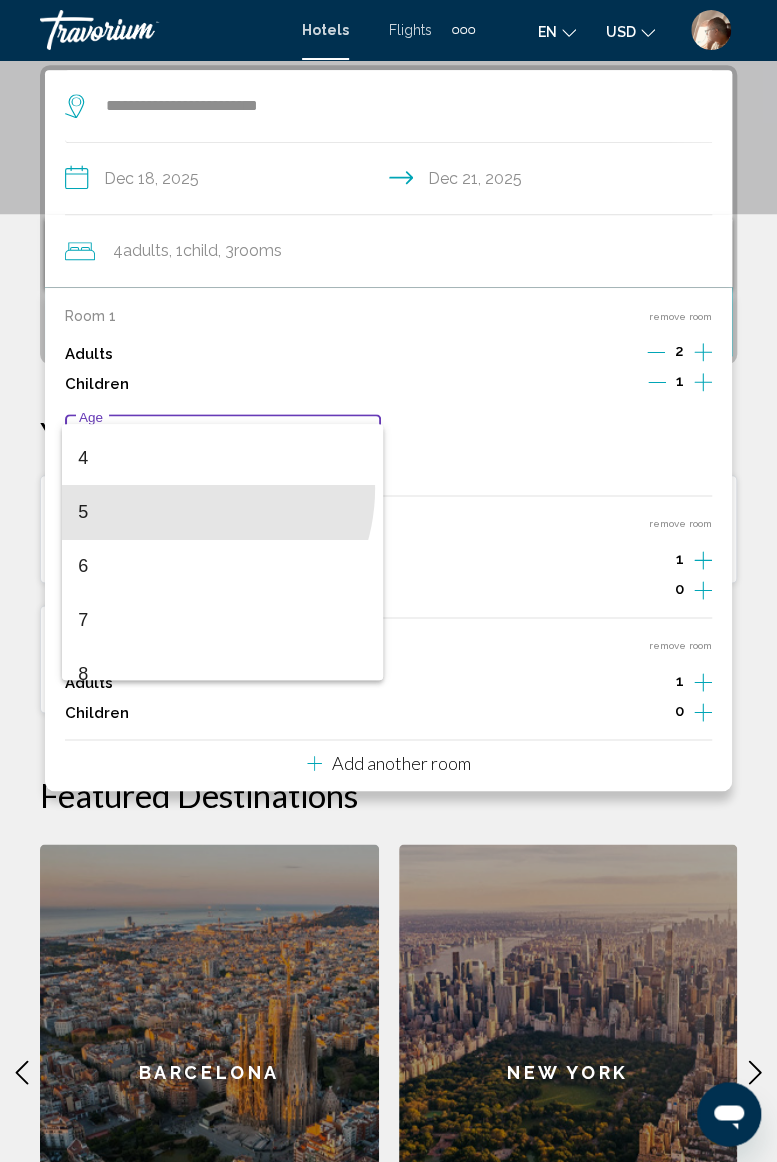 scroll, scrollTop: 214, scrollLeft: 0, axis: vertical 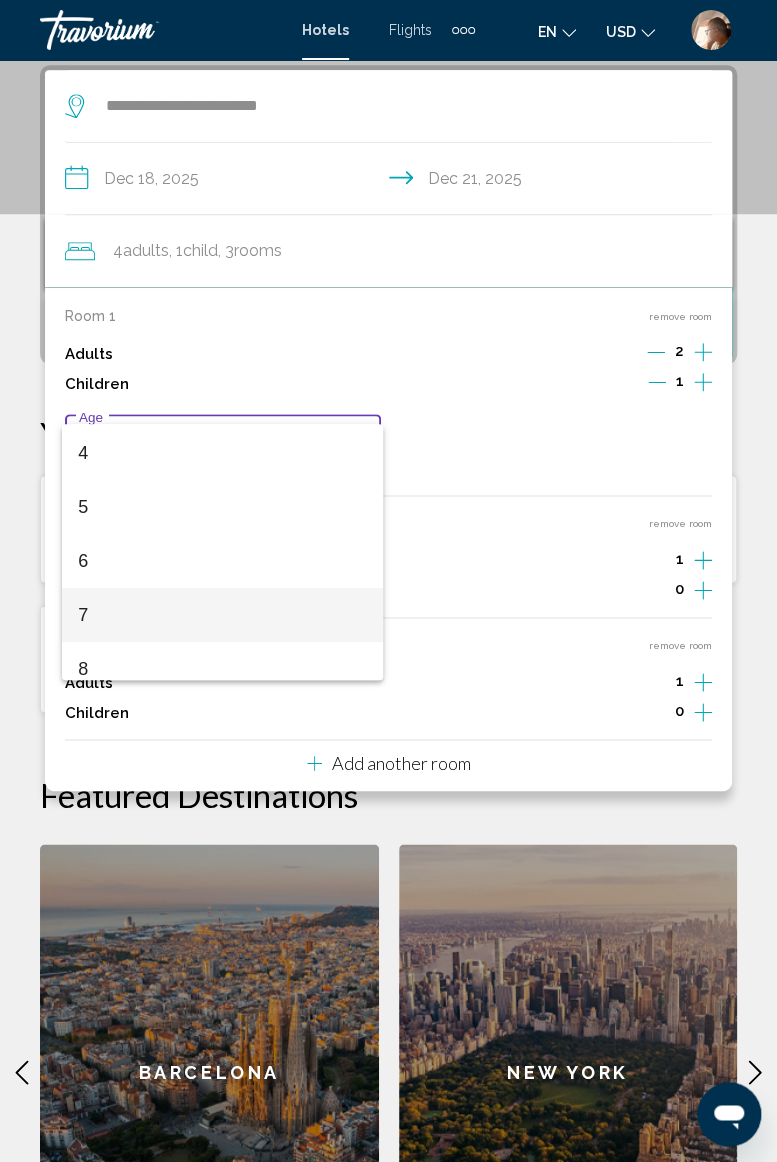 click on "7" at bounding box center (222, 615) 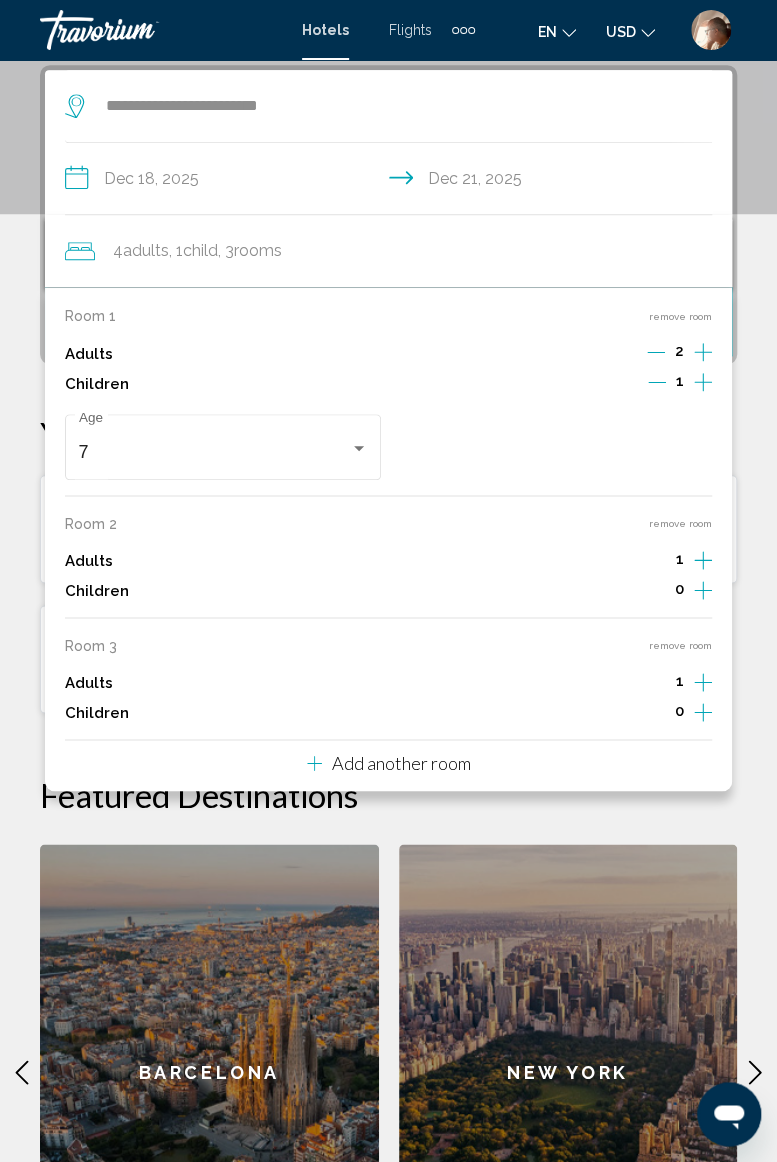 click 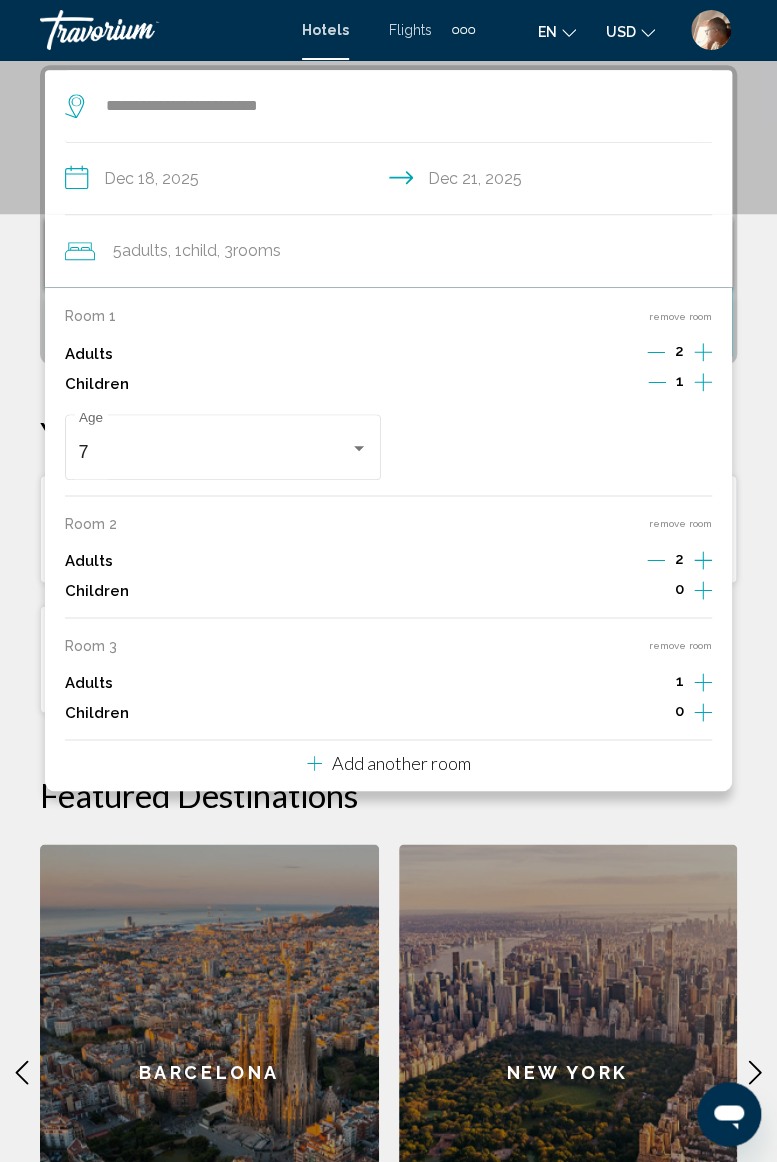 click 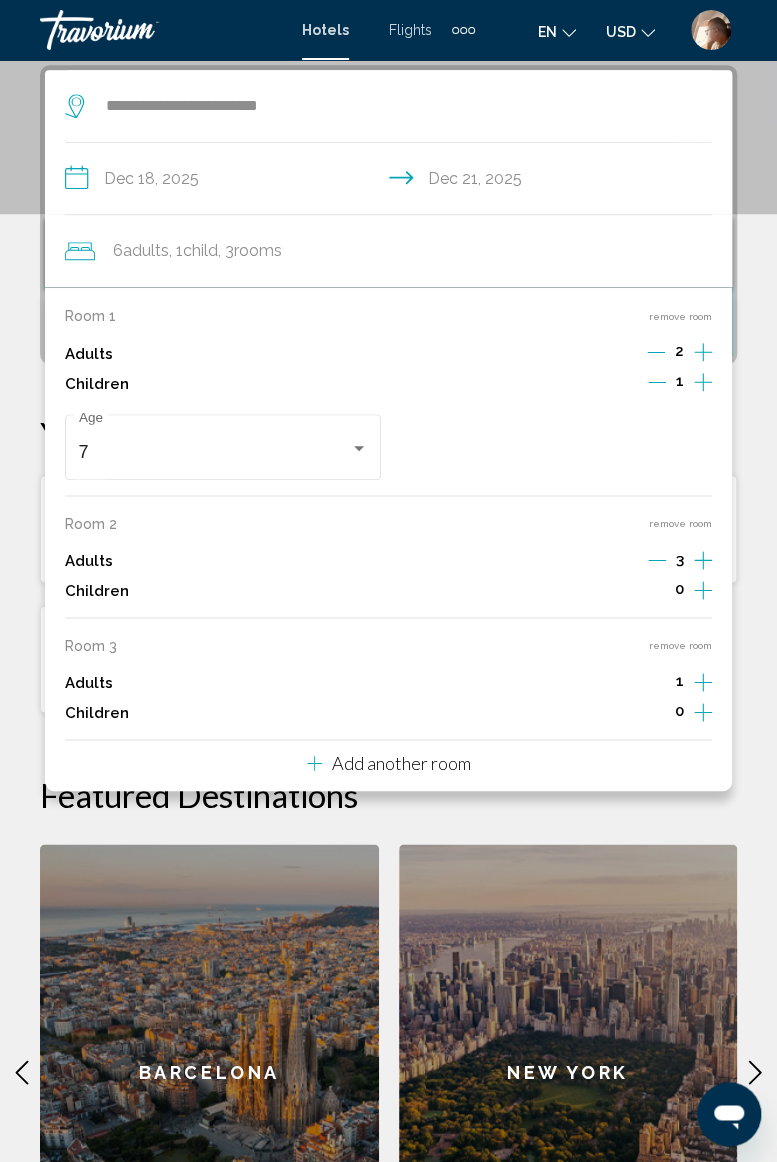 click 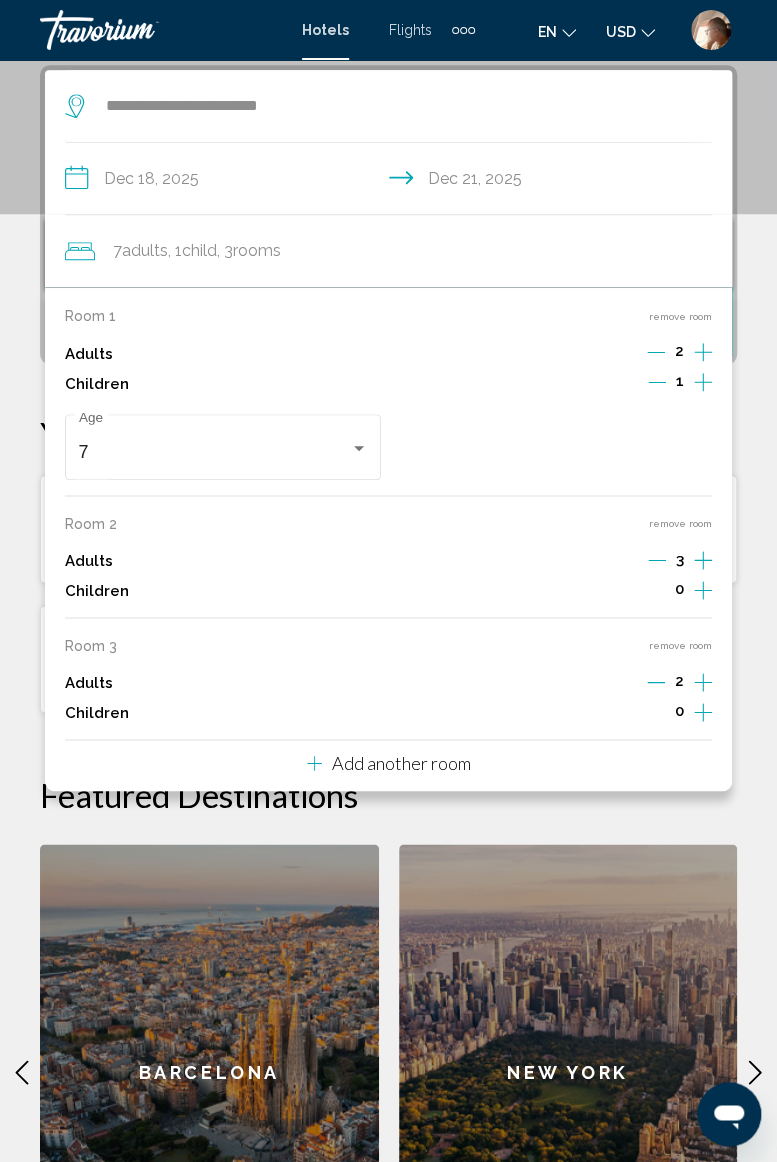 click on "**********" at bounding box center (388, 687) 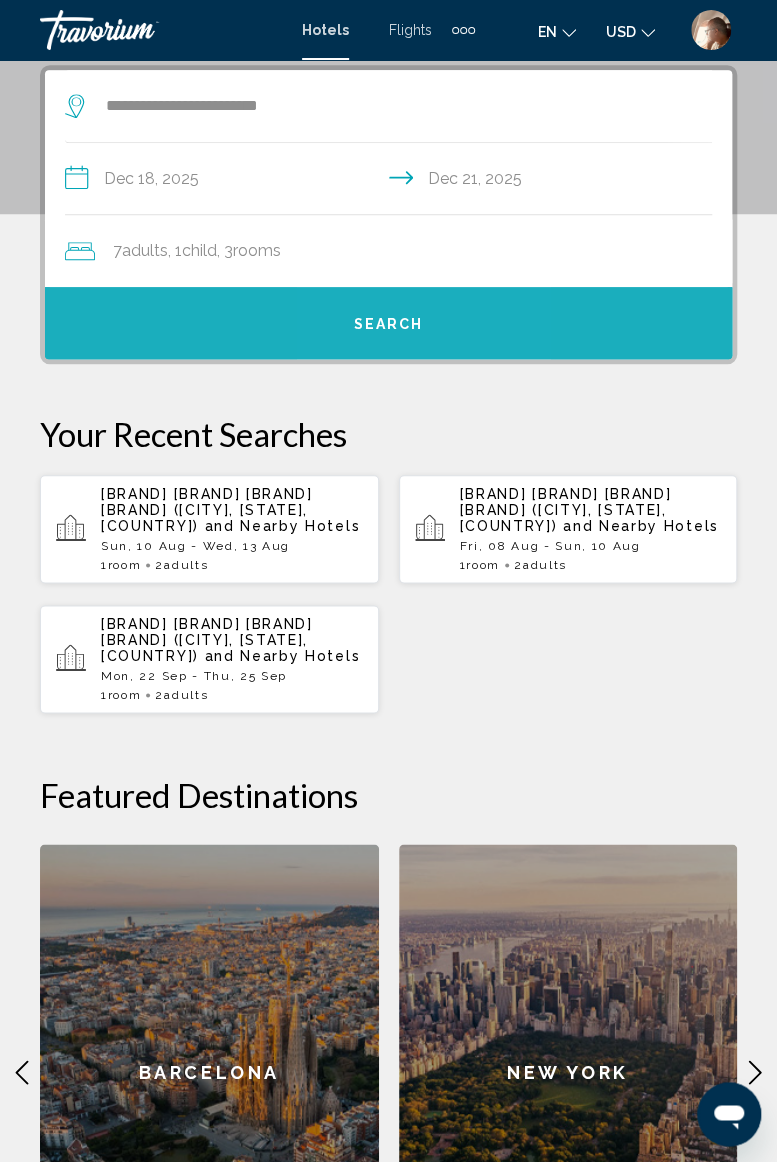 click on "Search" at bounding box center [388, 323] 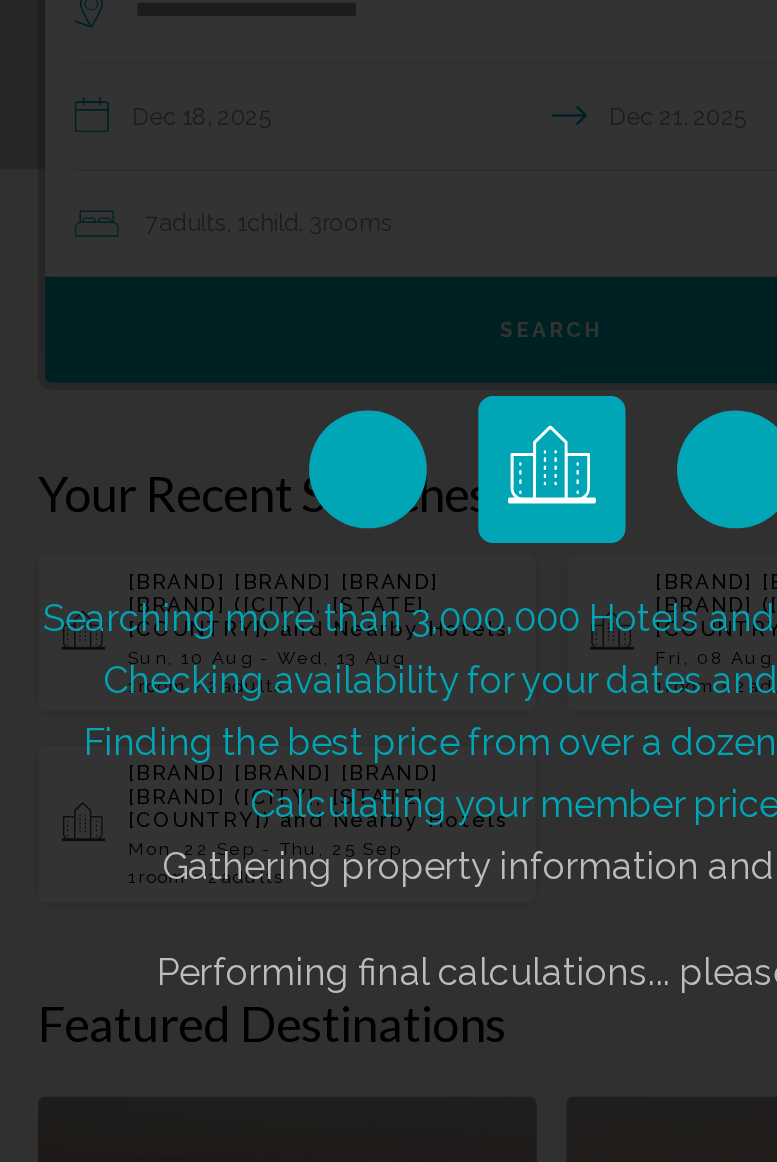 scroll, scrollTop: 379, scrollLeft: 0, axis: vertical 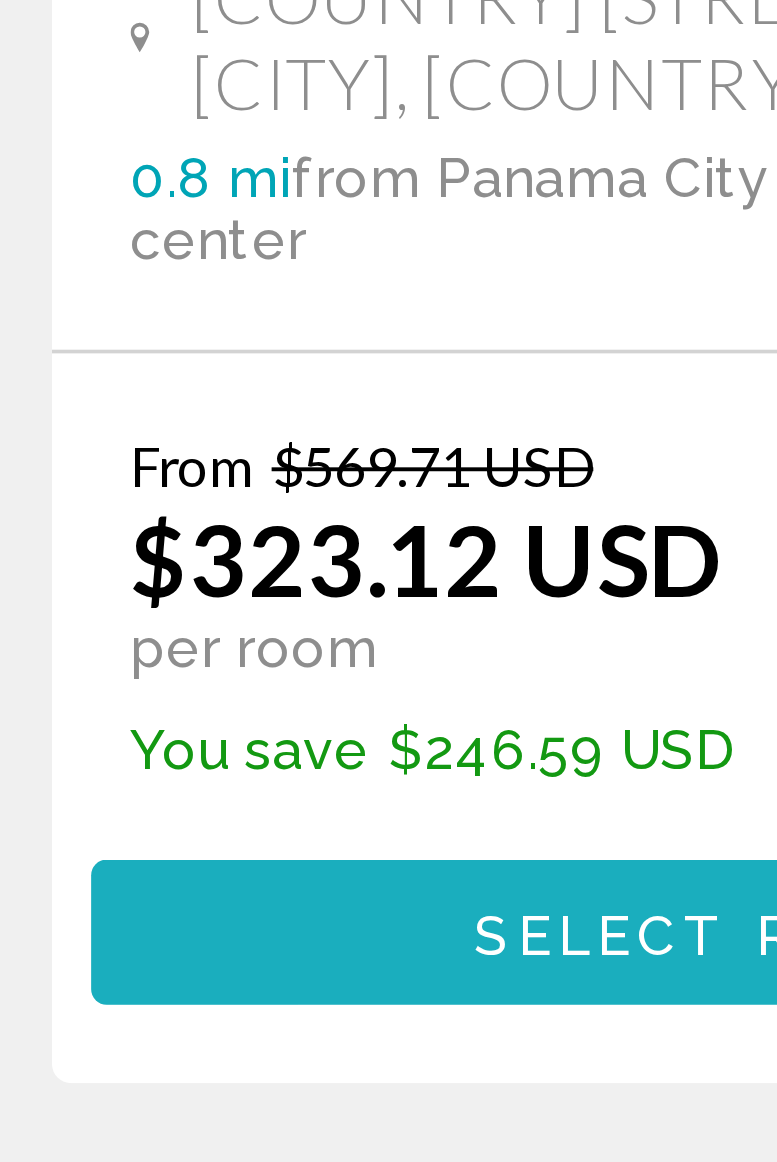 click on "Select Room" at bounding box center (209, 972) 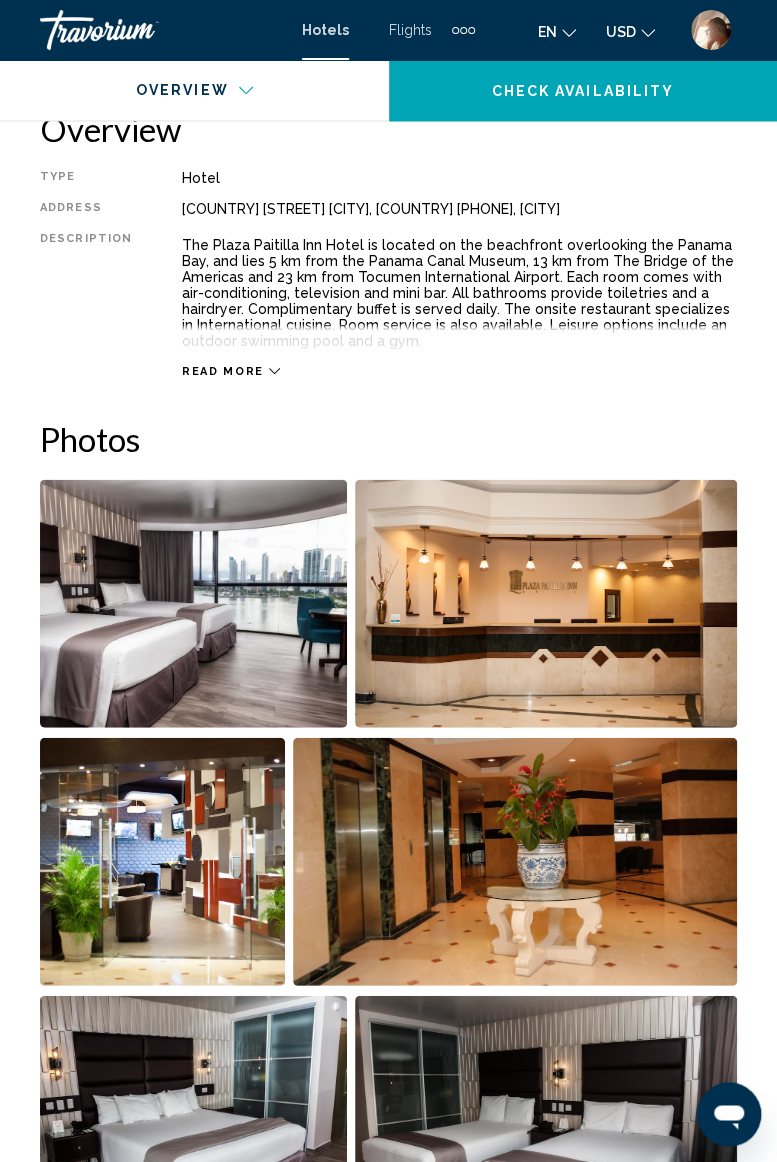 scroll, scrollTop: 996, scrollLeft: 0, axis: vertical 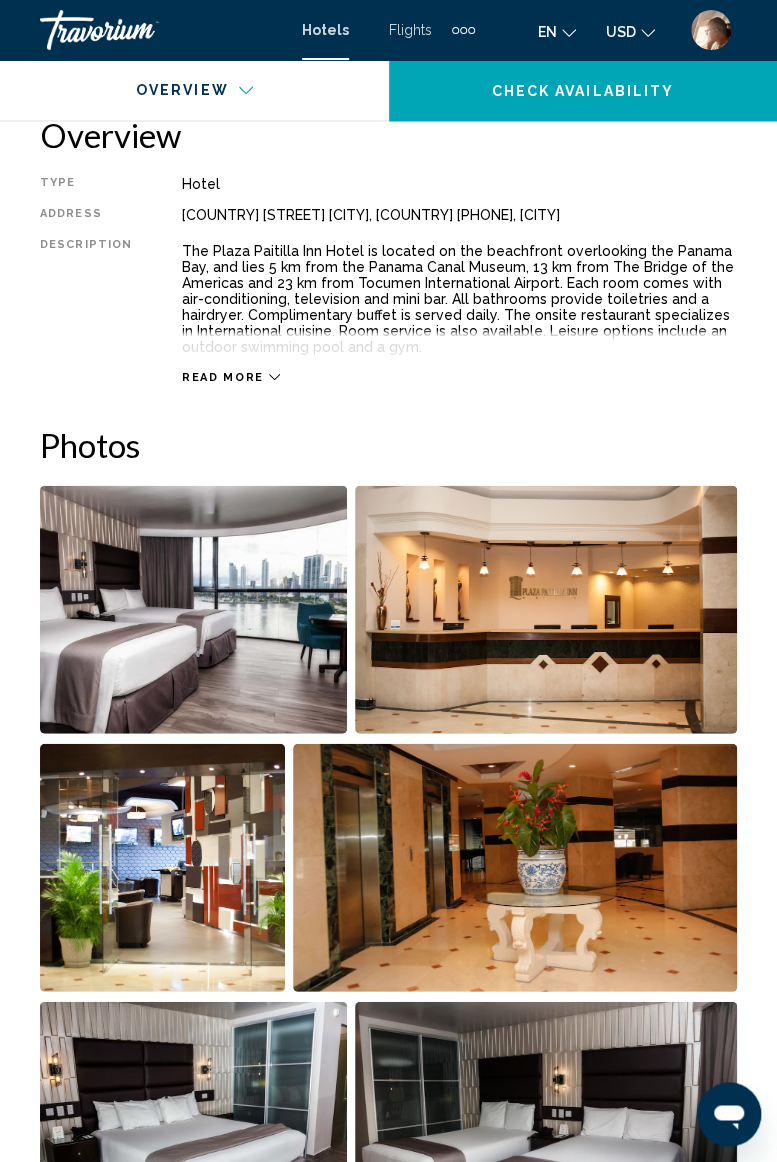 click at bounding box center [193, 609] 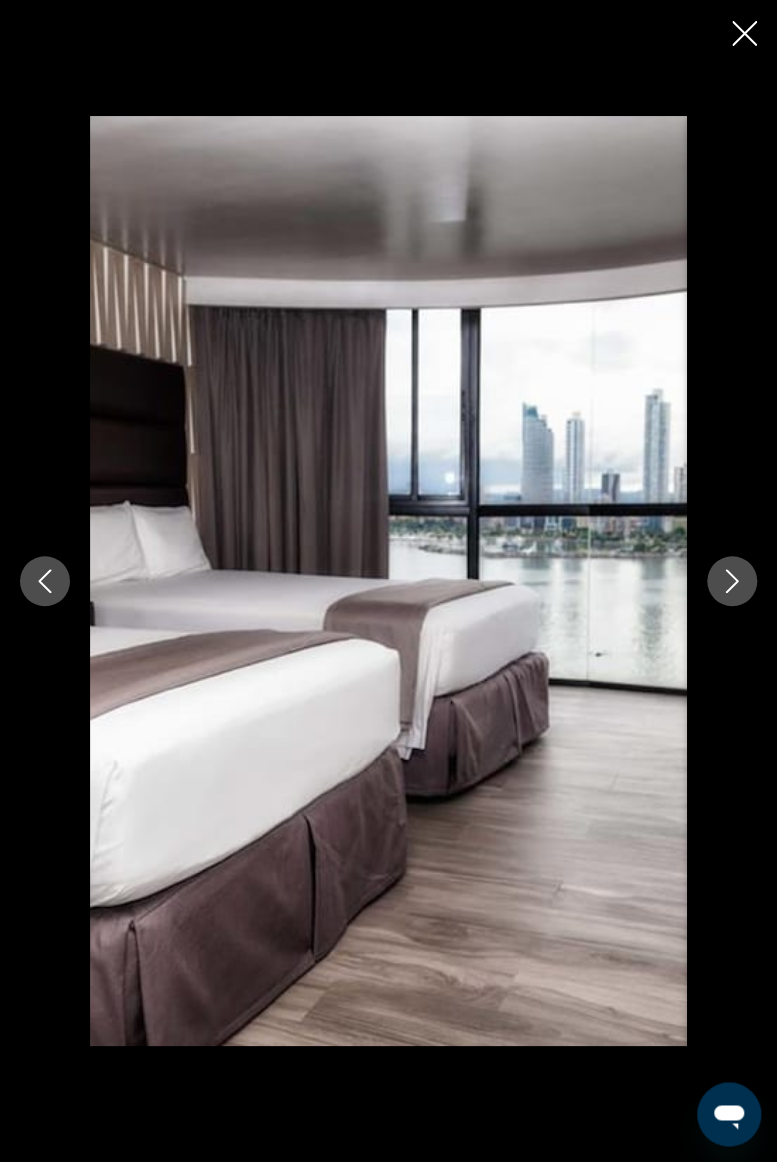 click at bounding box center [732, 581] 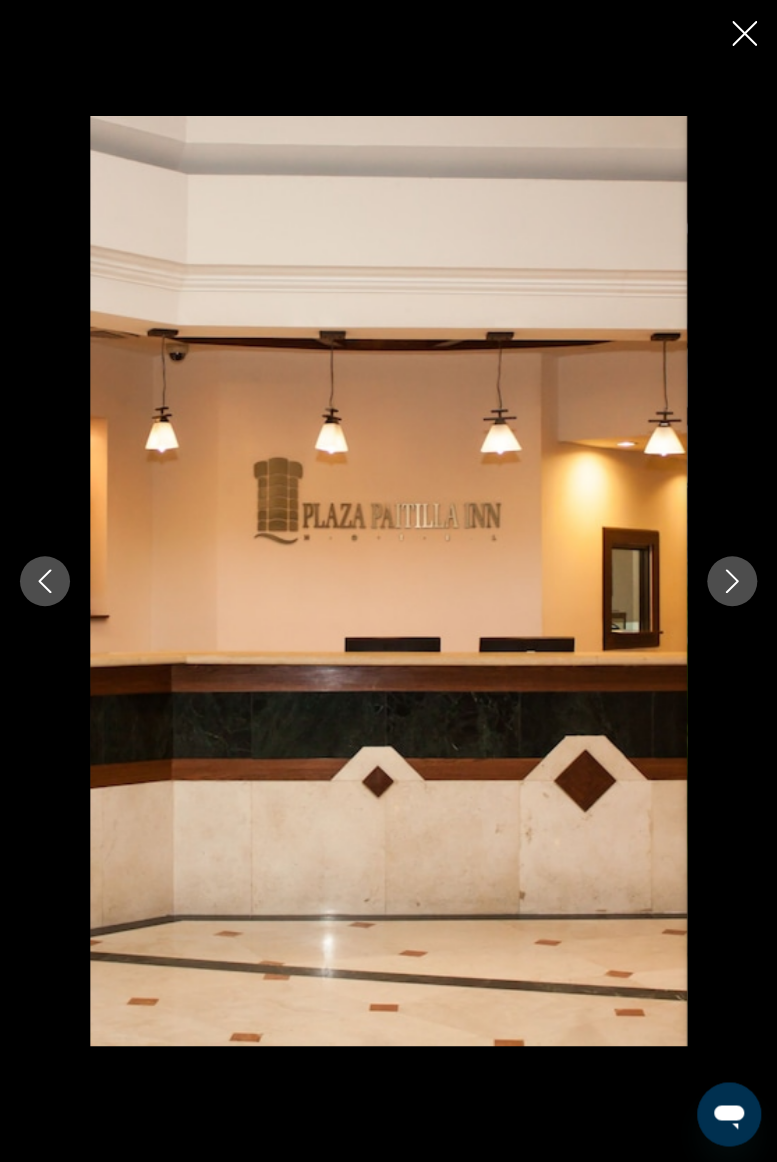 click 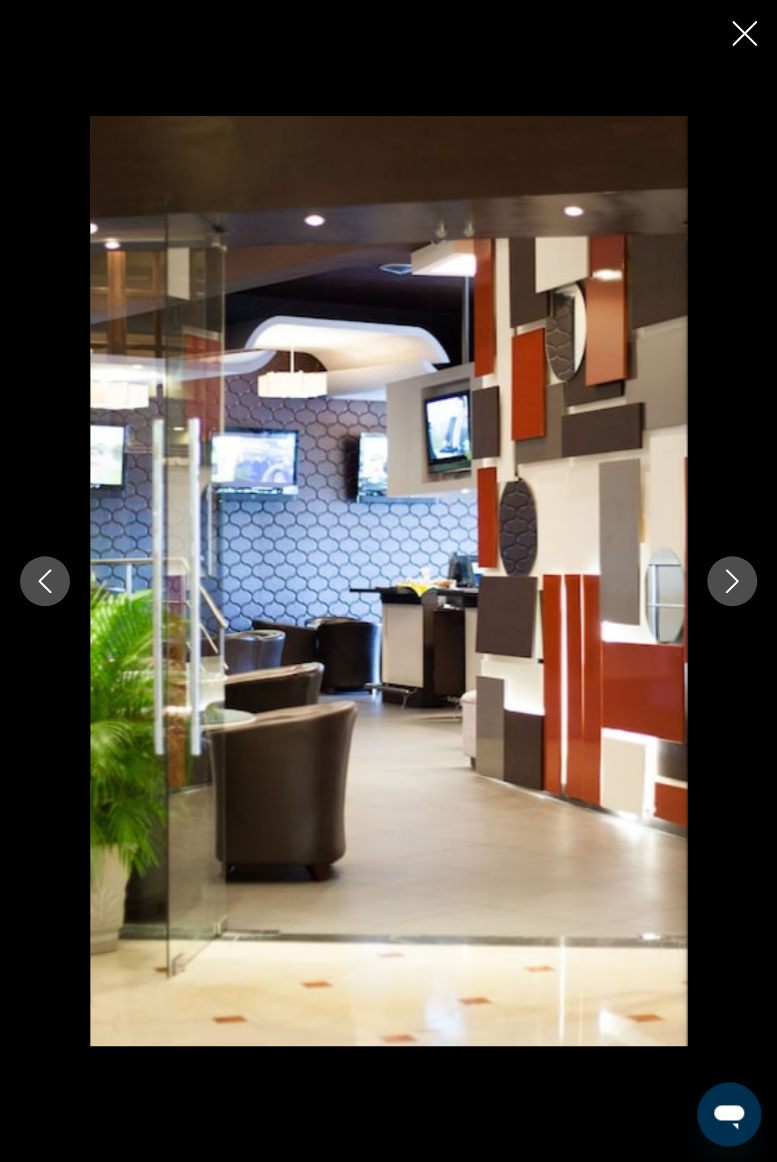 click at bounding box center [732, 581] 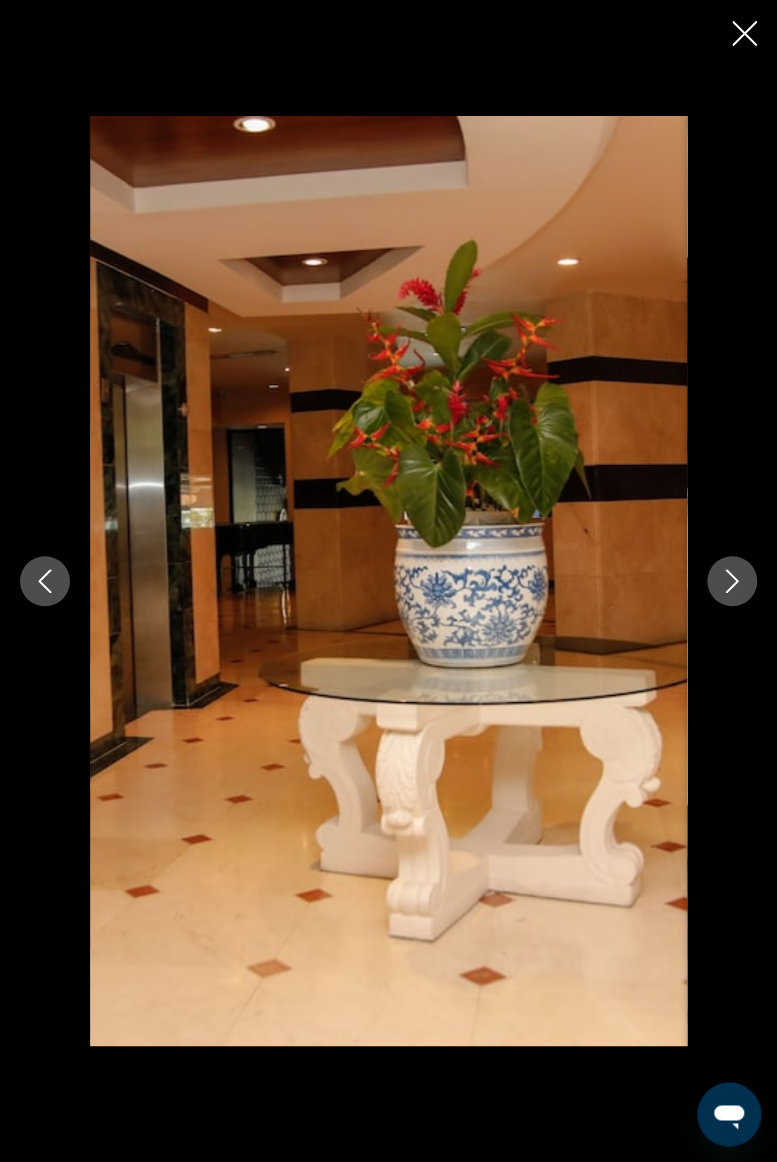 click 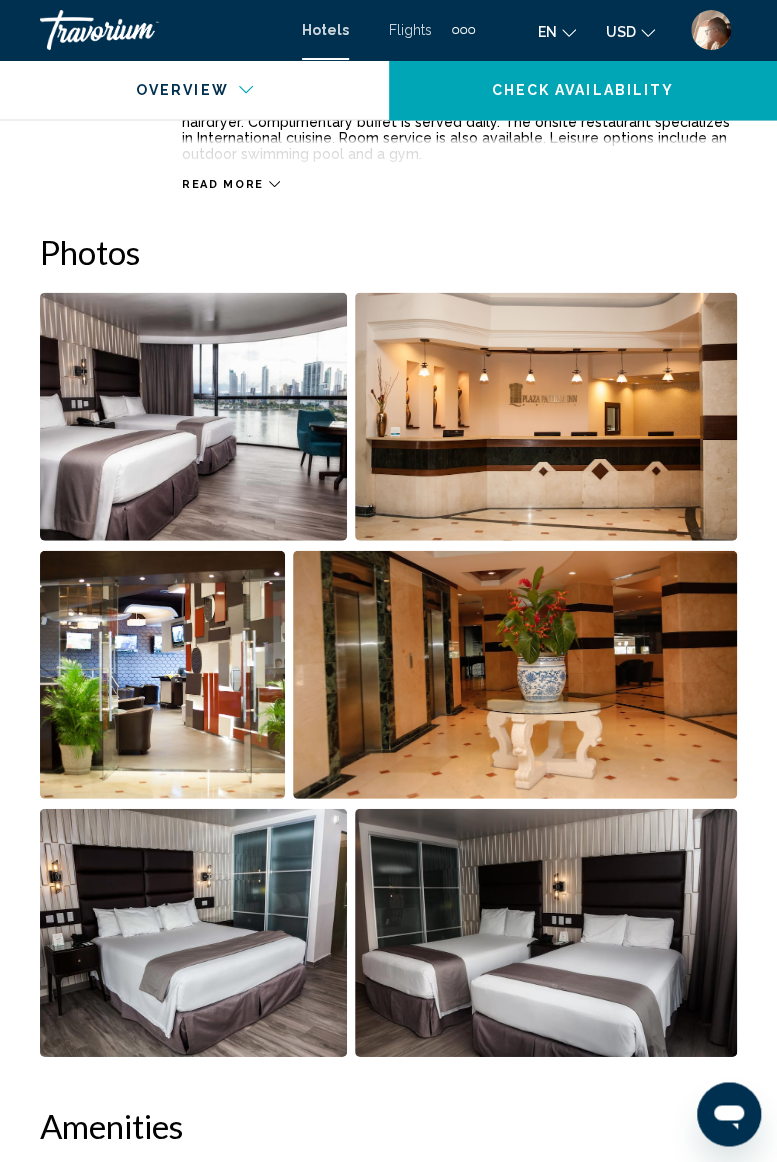 scroll, scrollTop: 1190, scrollLeft: 0, axis: vertical 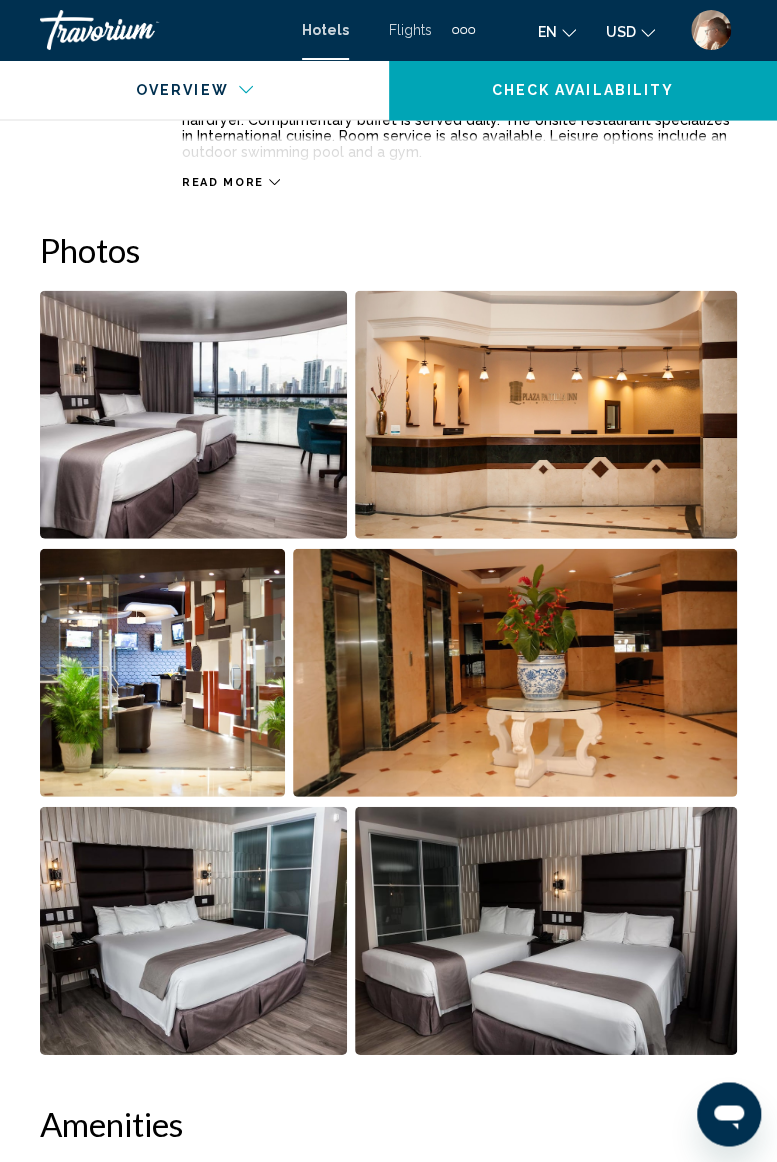 click at bounding box center [546, 931] 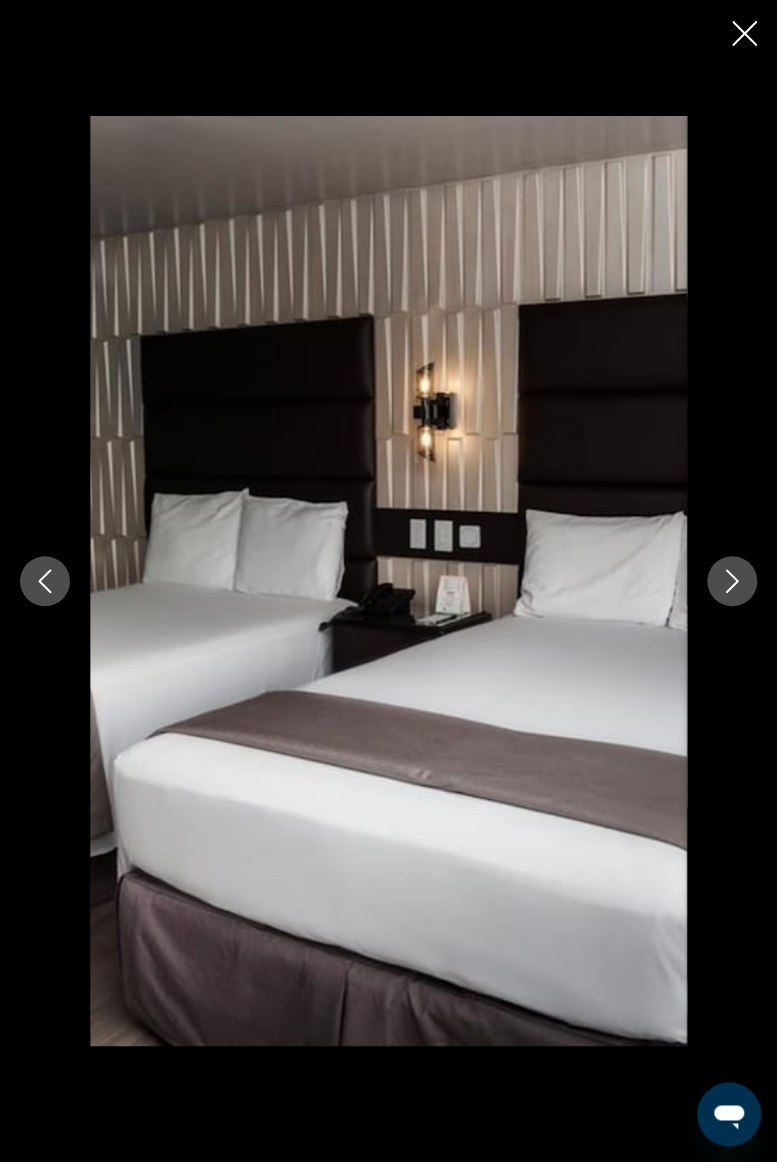 click 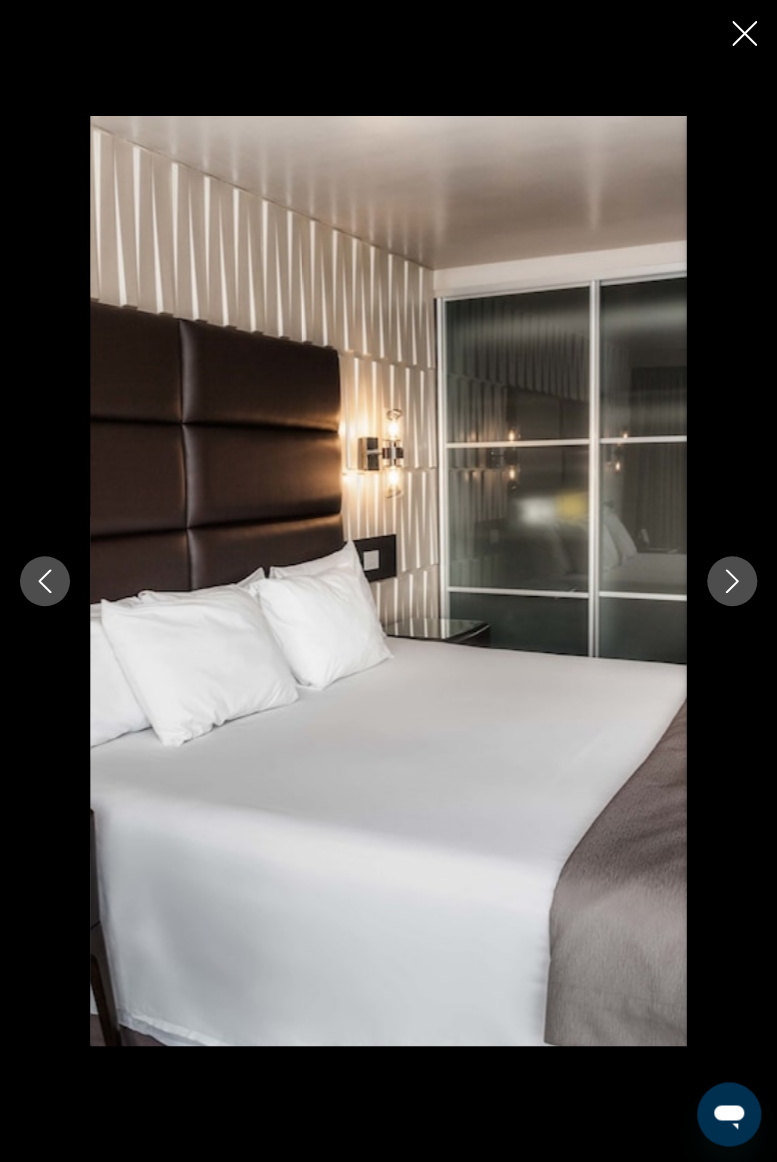 click at bounding box center [732, 581] 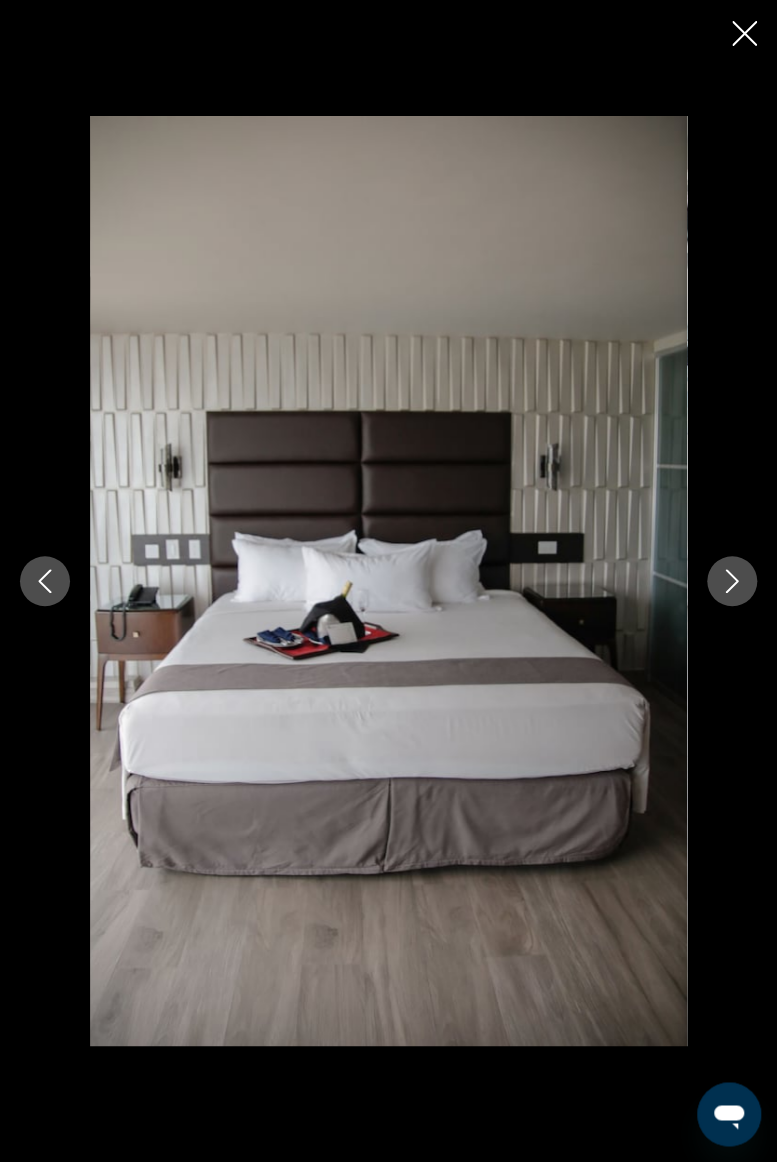 click 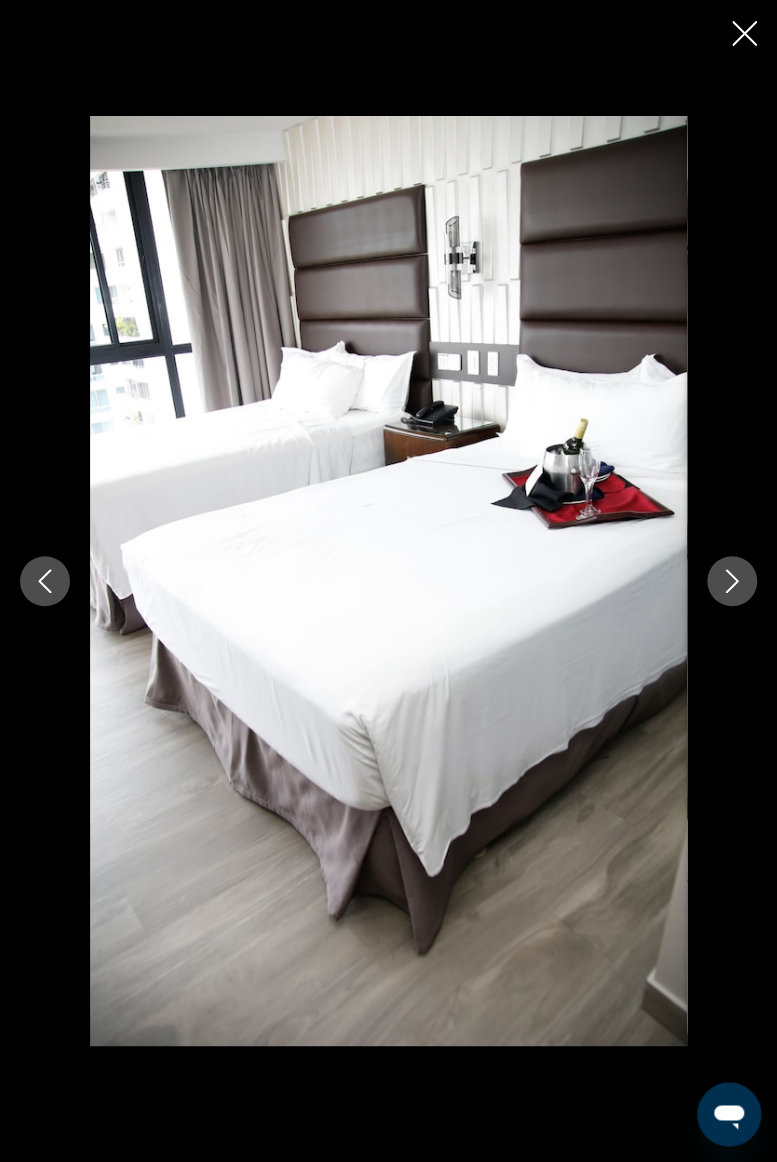 click at bounding box center (732, 581) 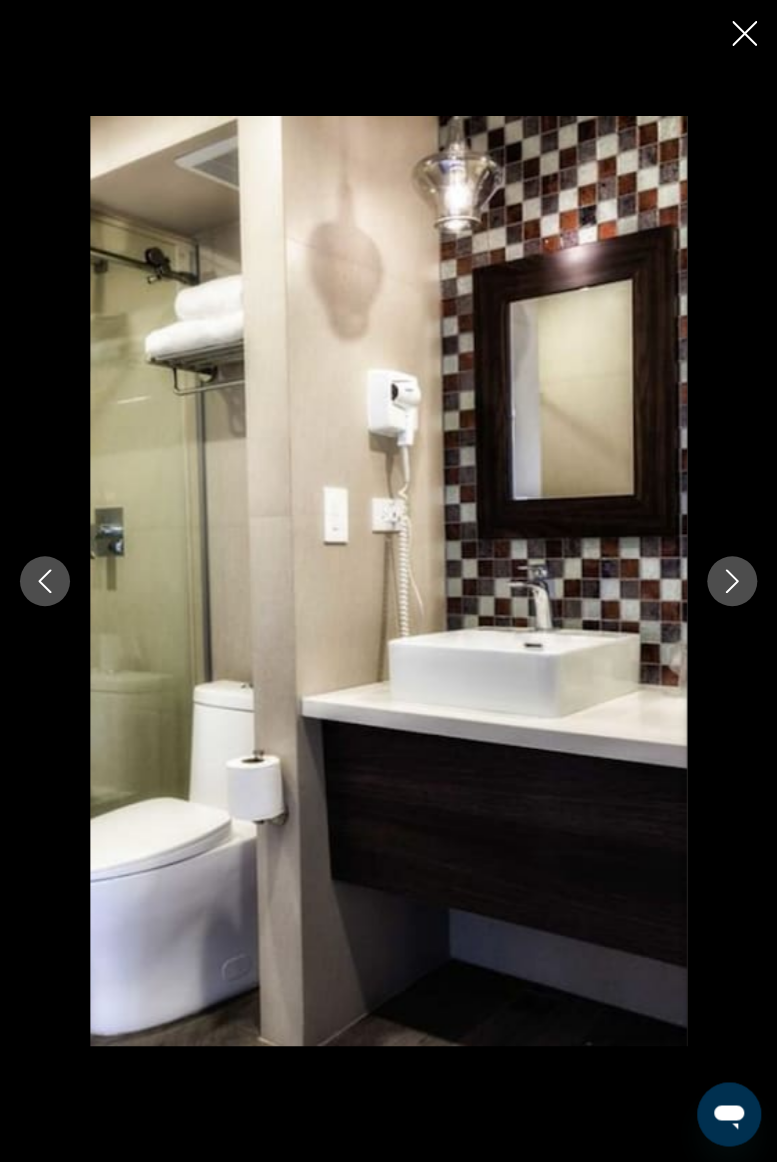 click 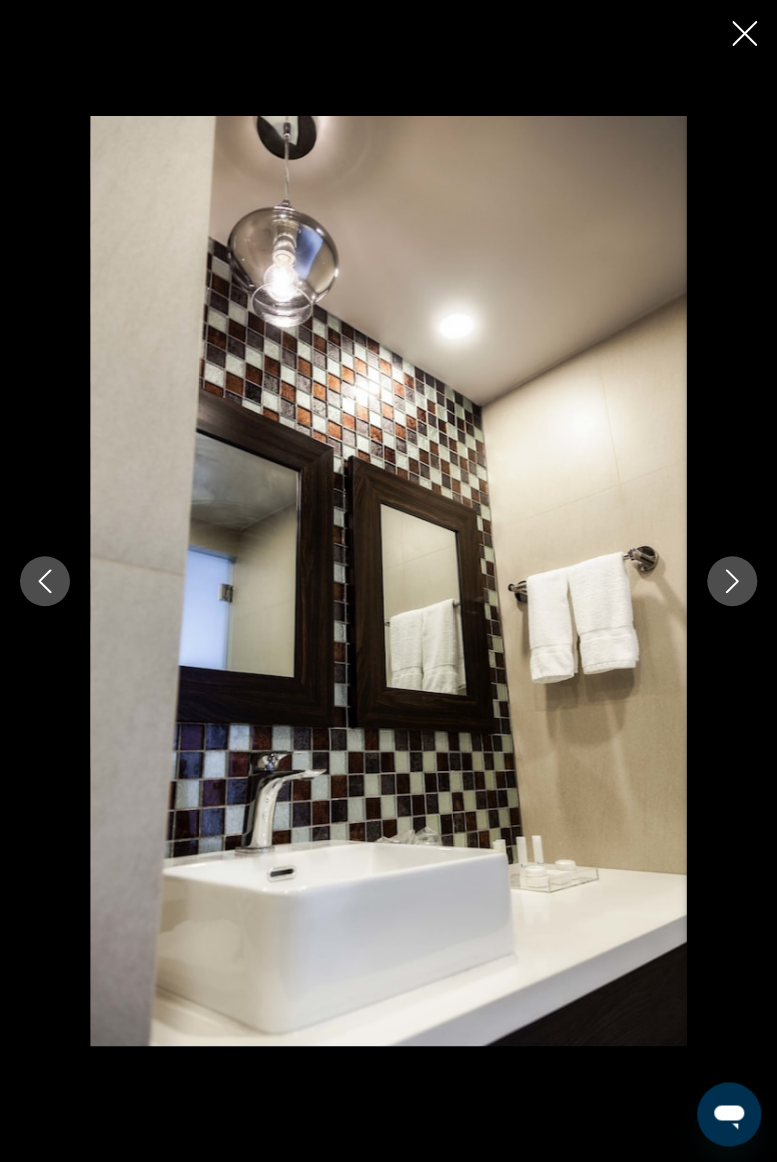 click 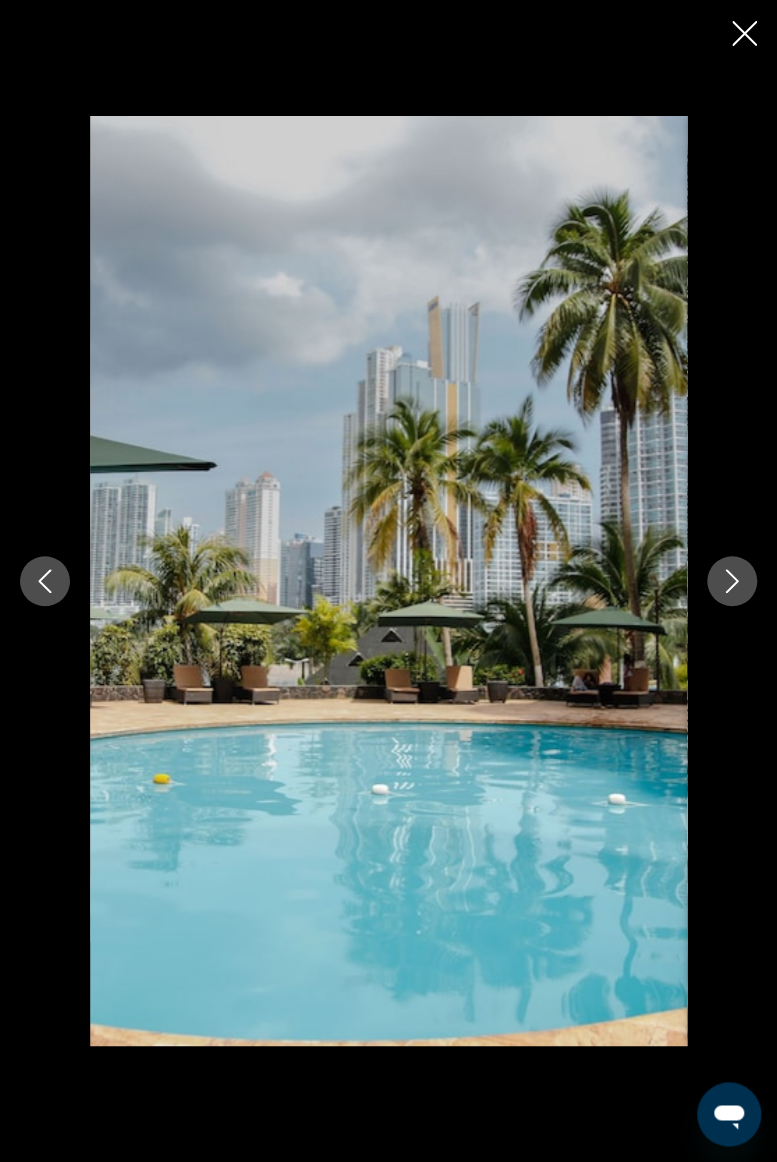 click 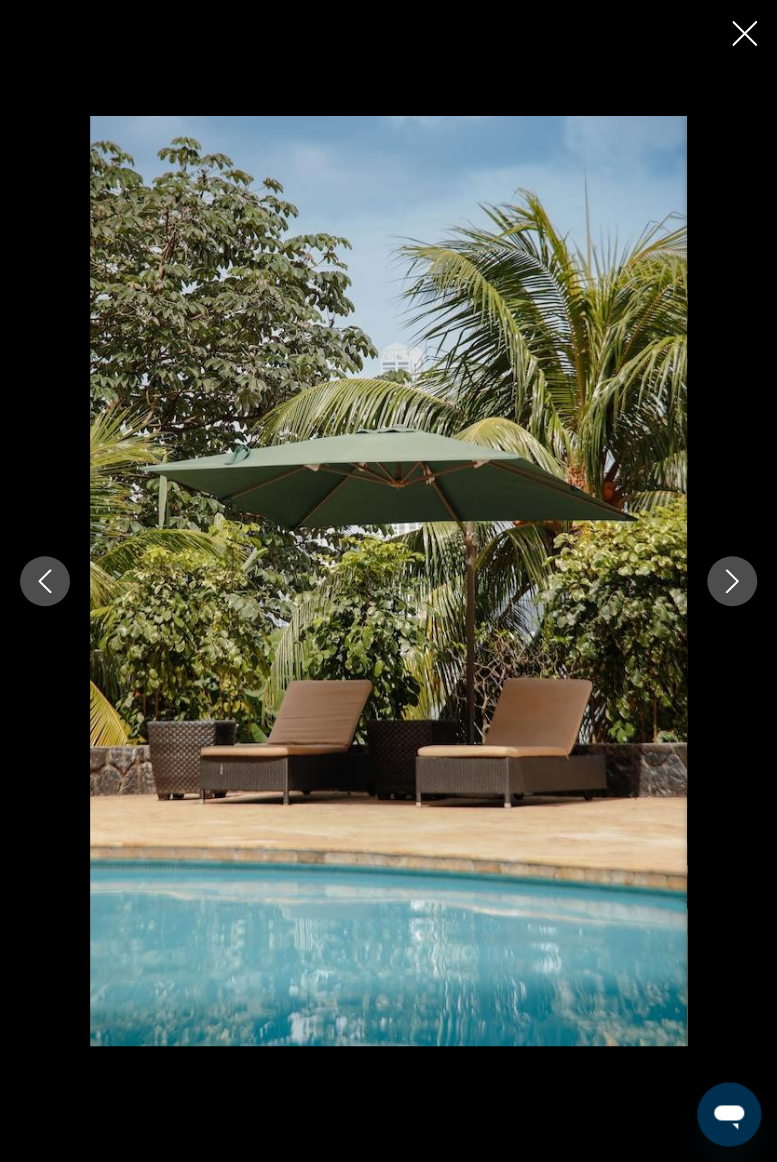 click at bounding box center (45, 581) 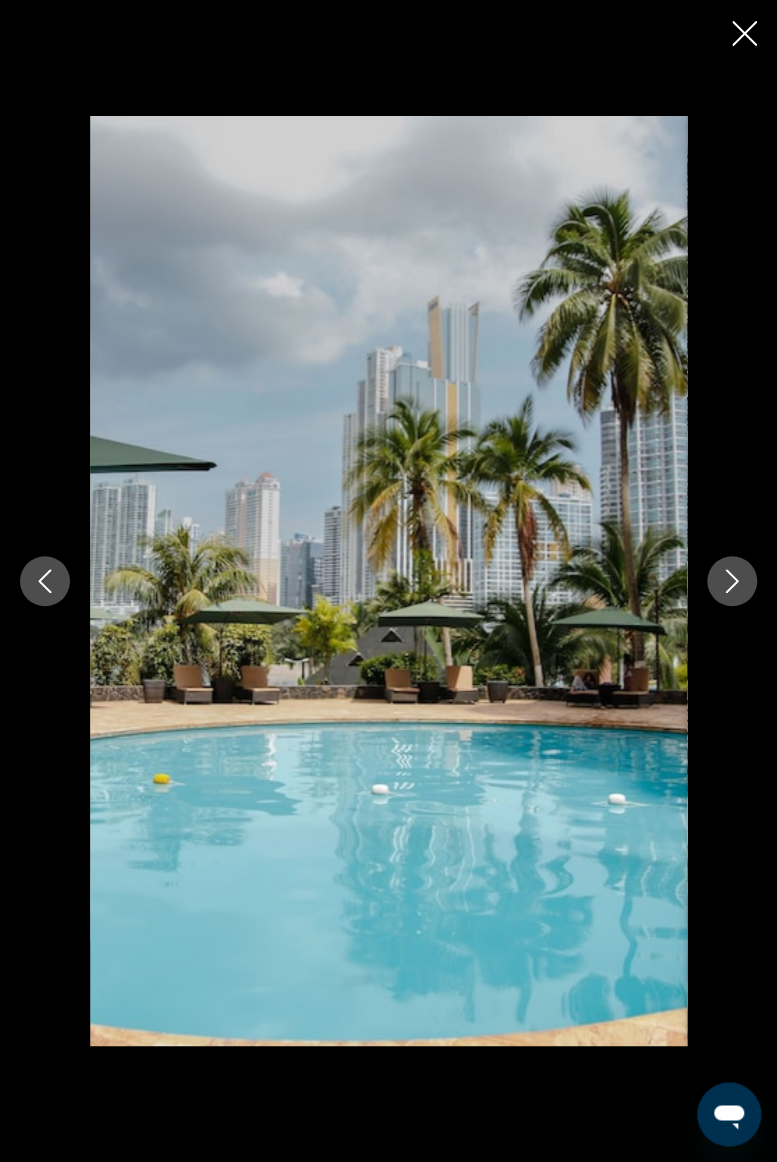 scroll, scrollTop: 1274, scrollLeft: 0, axis: vertical 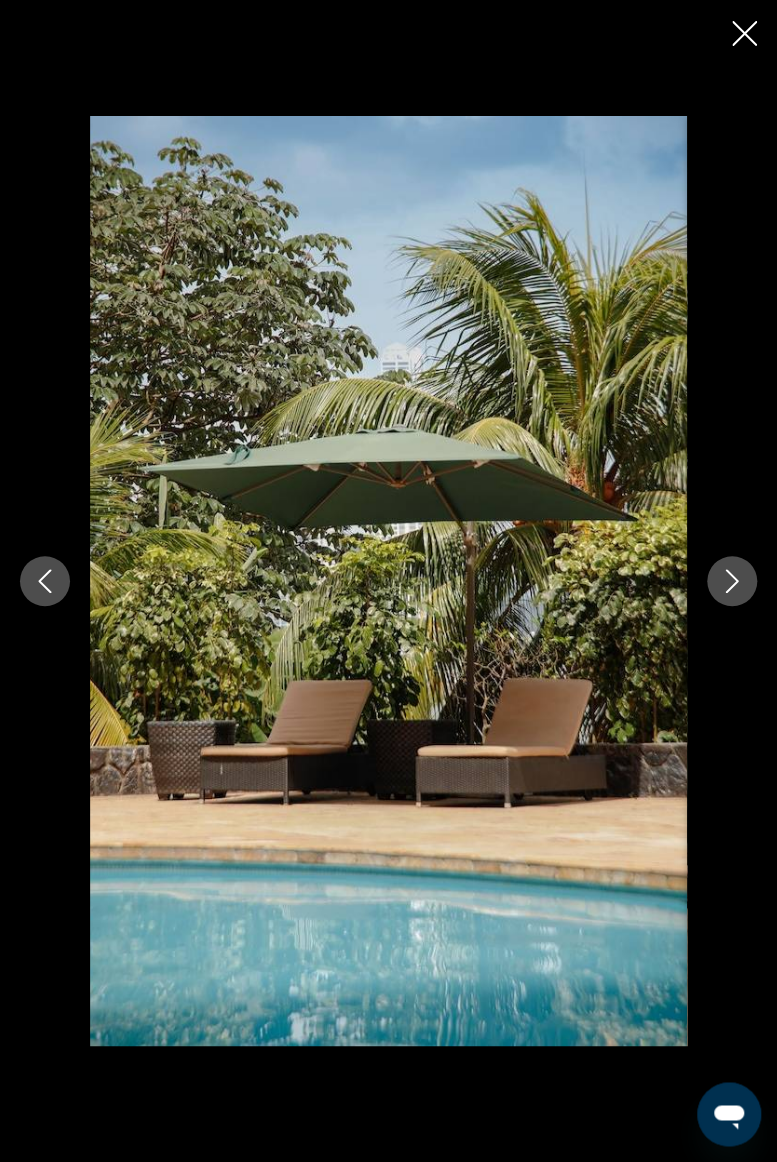 click 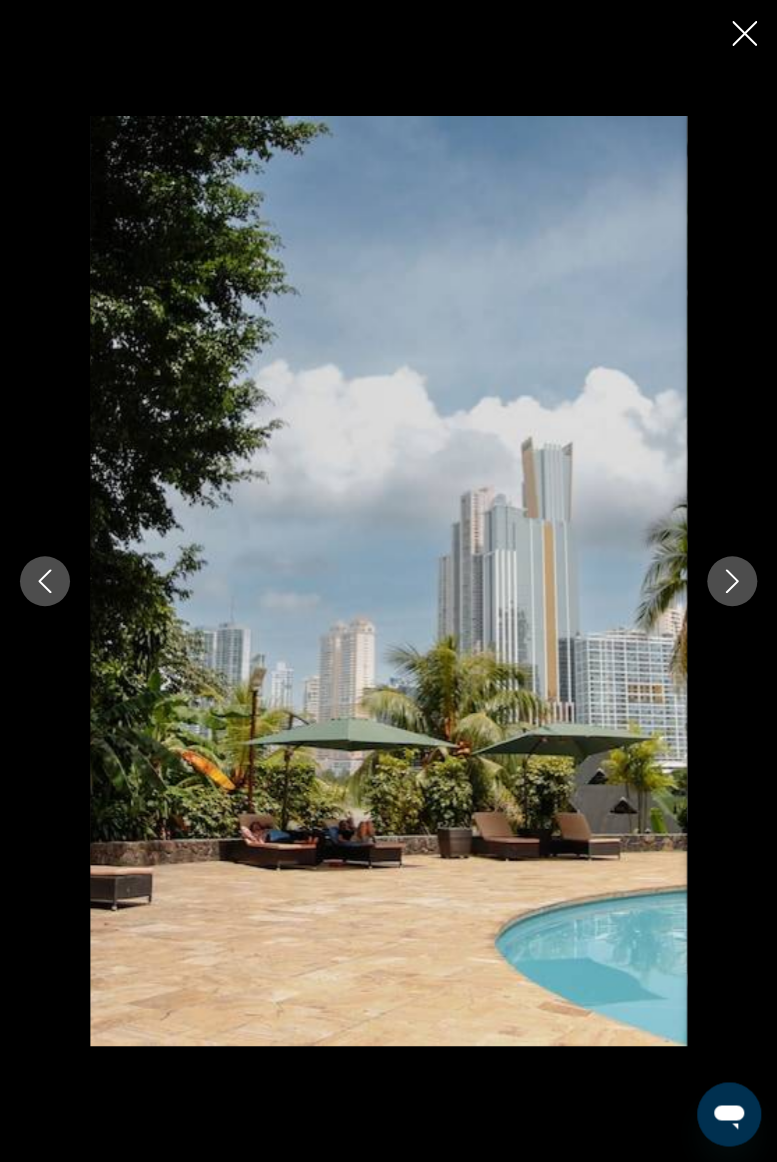 click at bounding box center [732, 581] 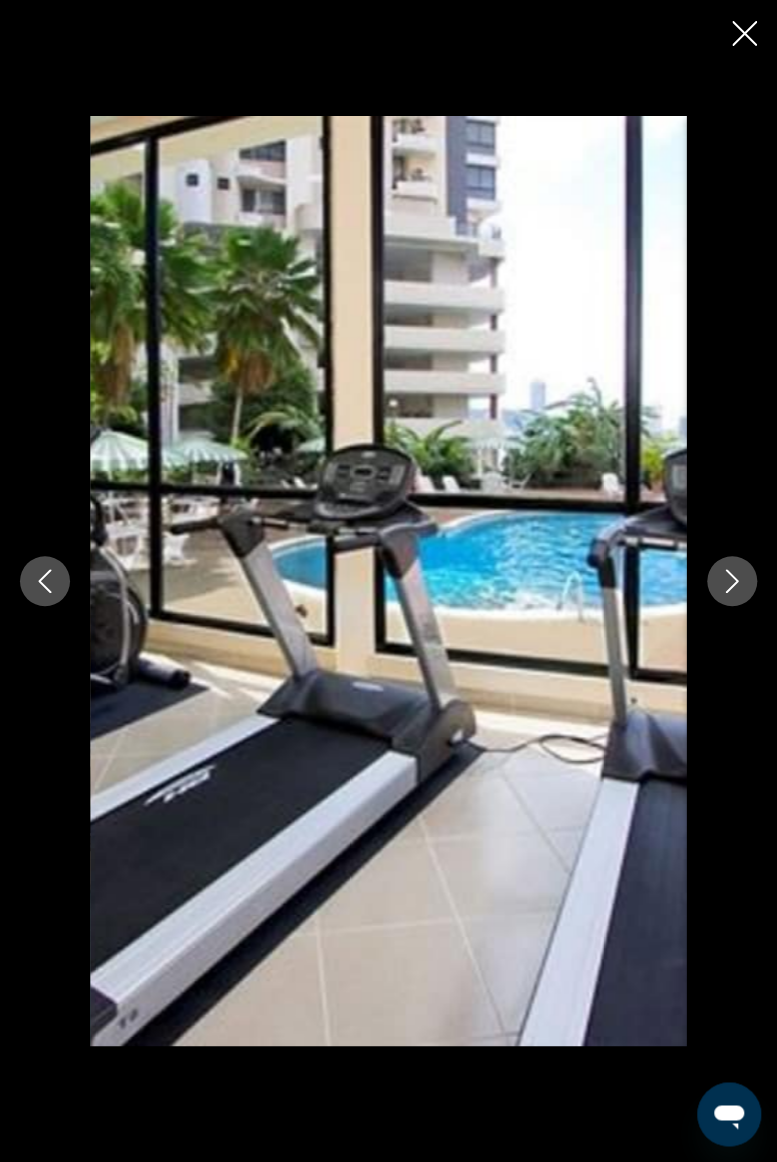 click at bounding box center (732, 581) 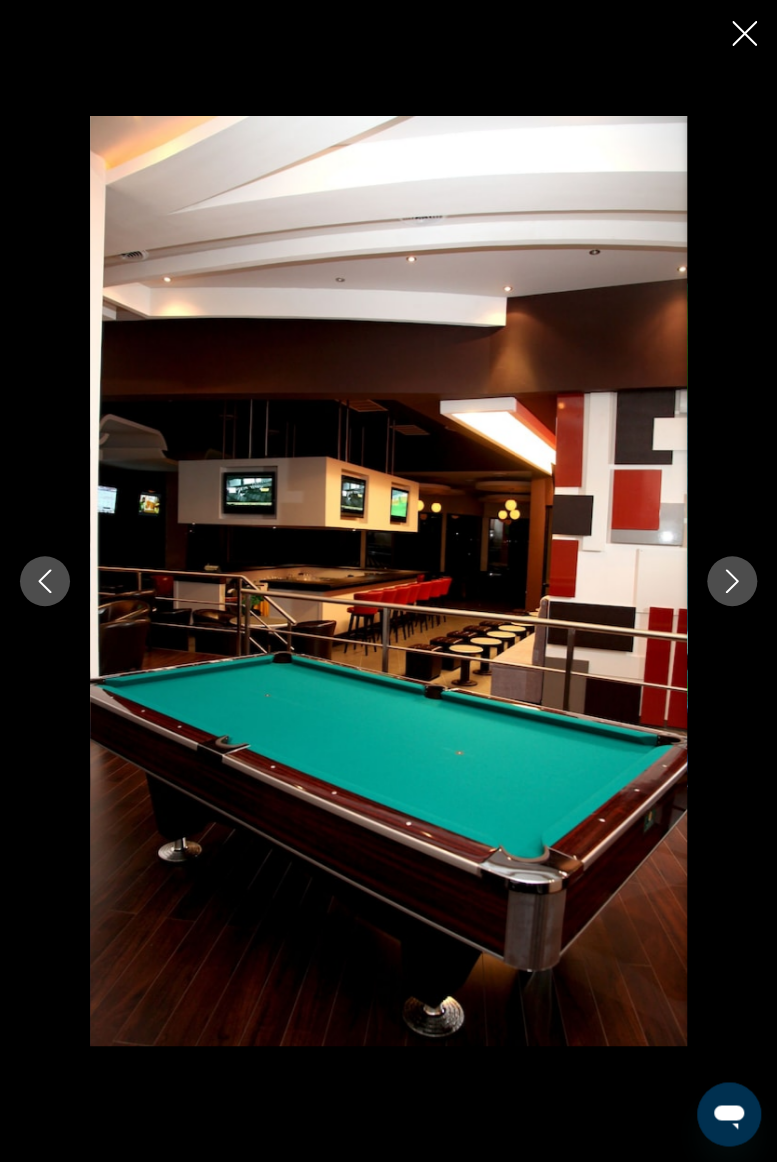 click 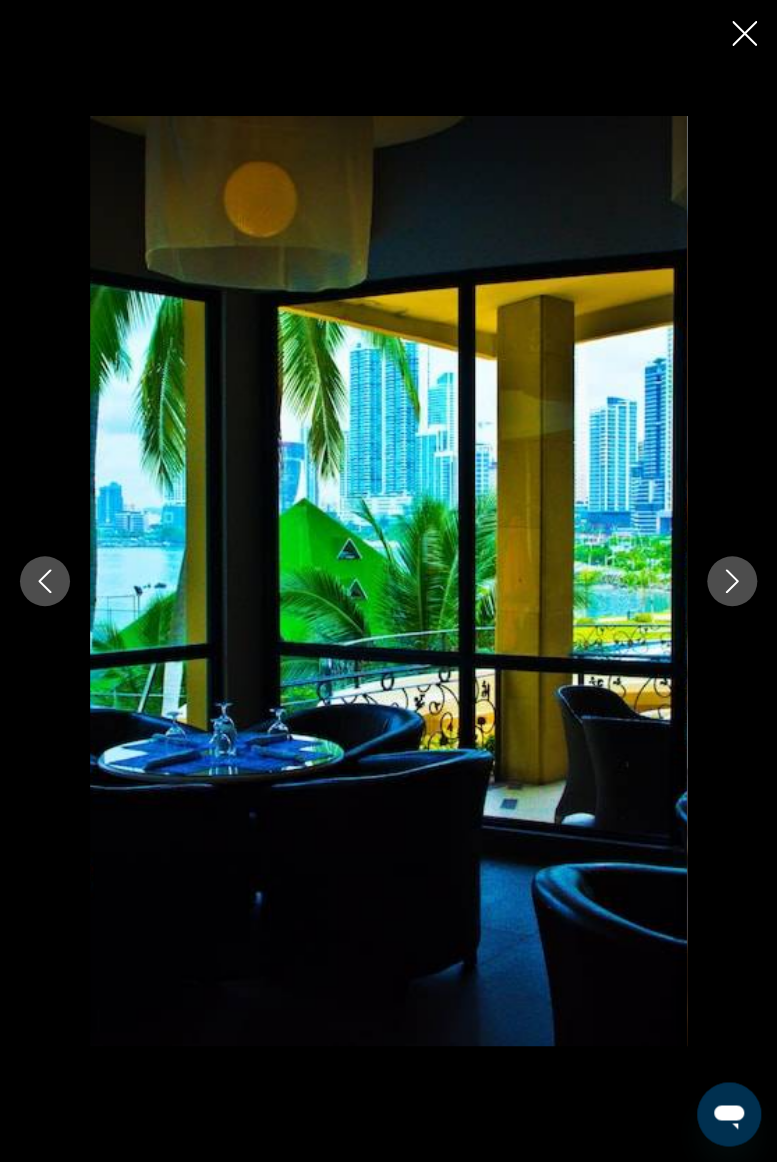click at bounding box center (732, 581) 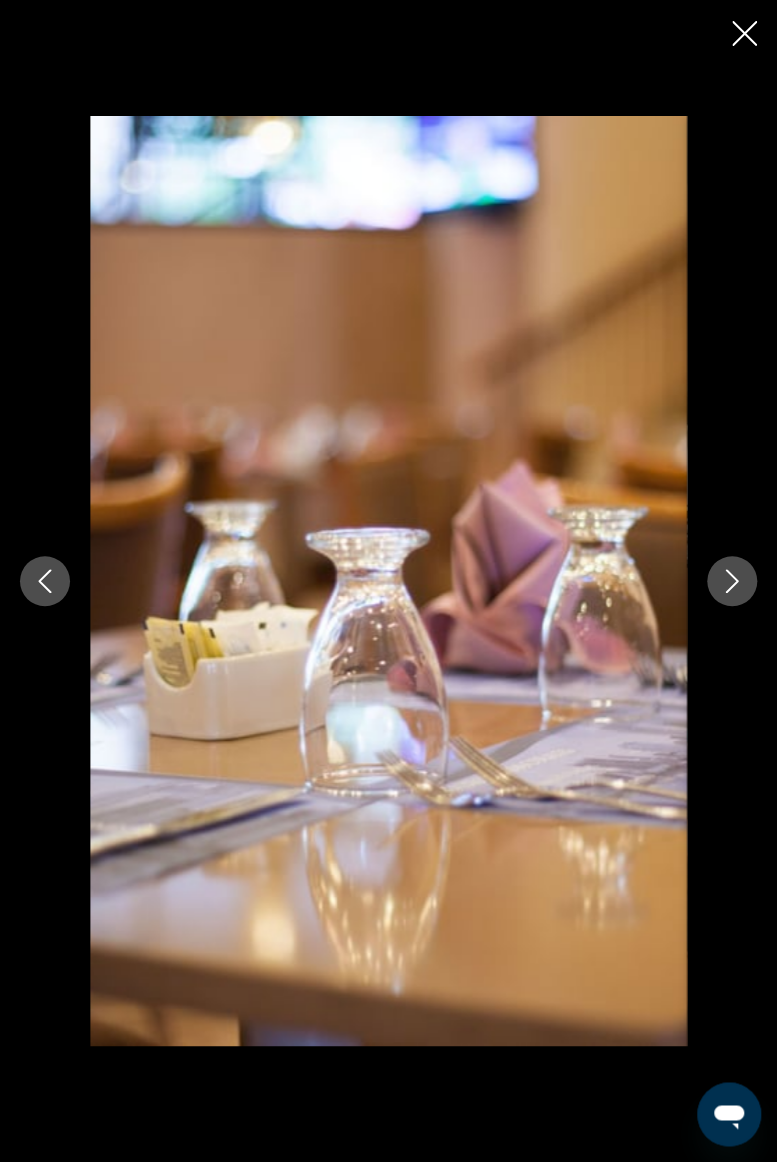 click at bounding box center [732, 581] 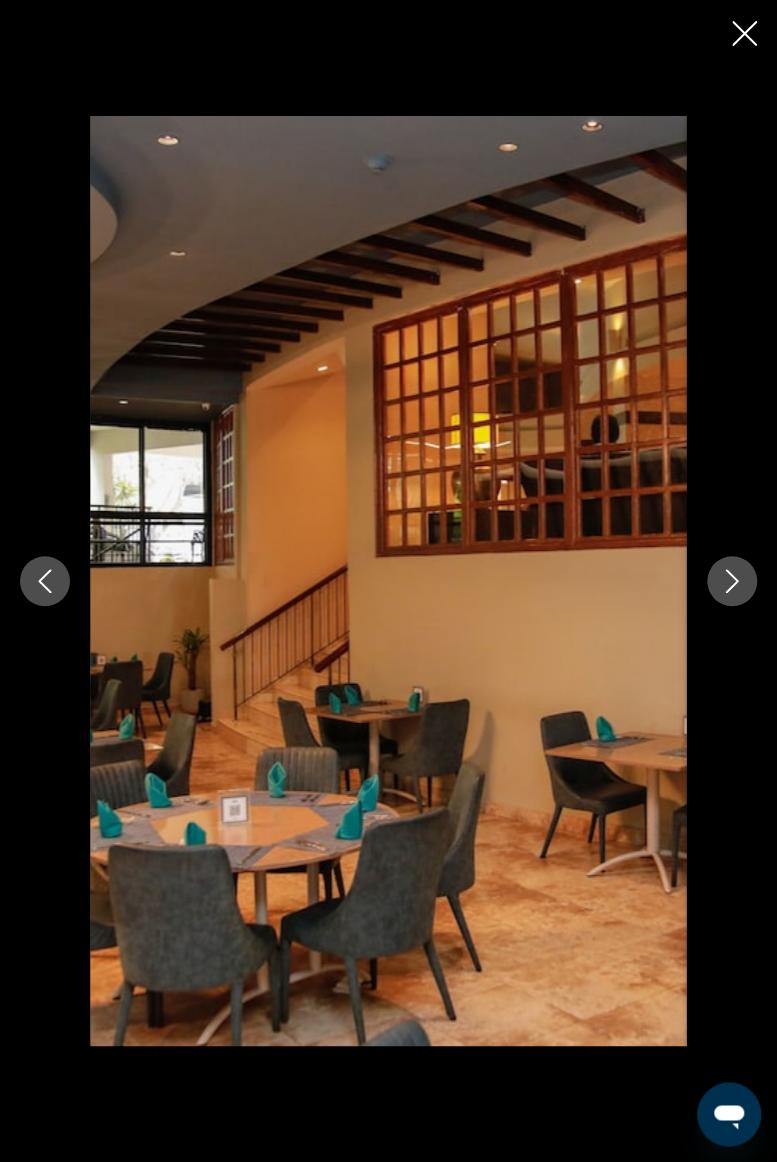click at bounding box center (732, 581) 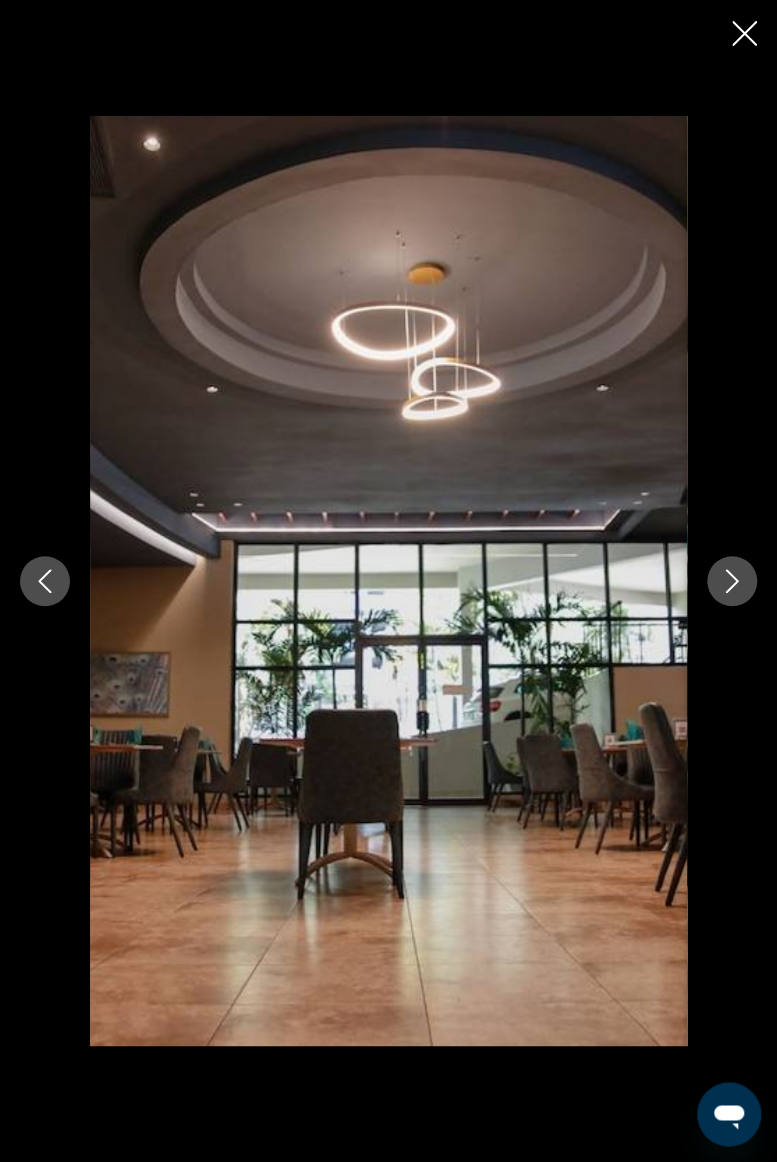 click at bounding box center (732, 581) 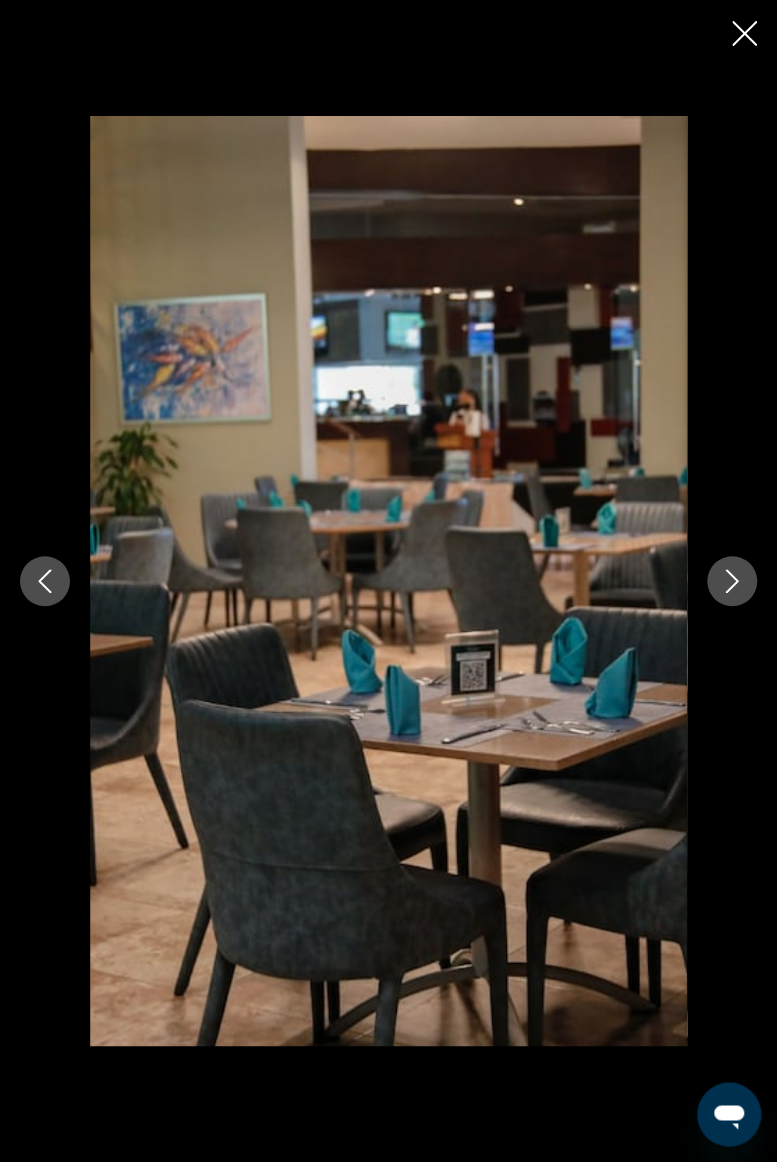 click 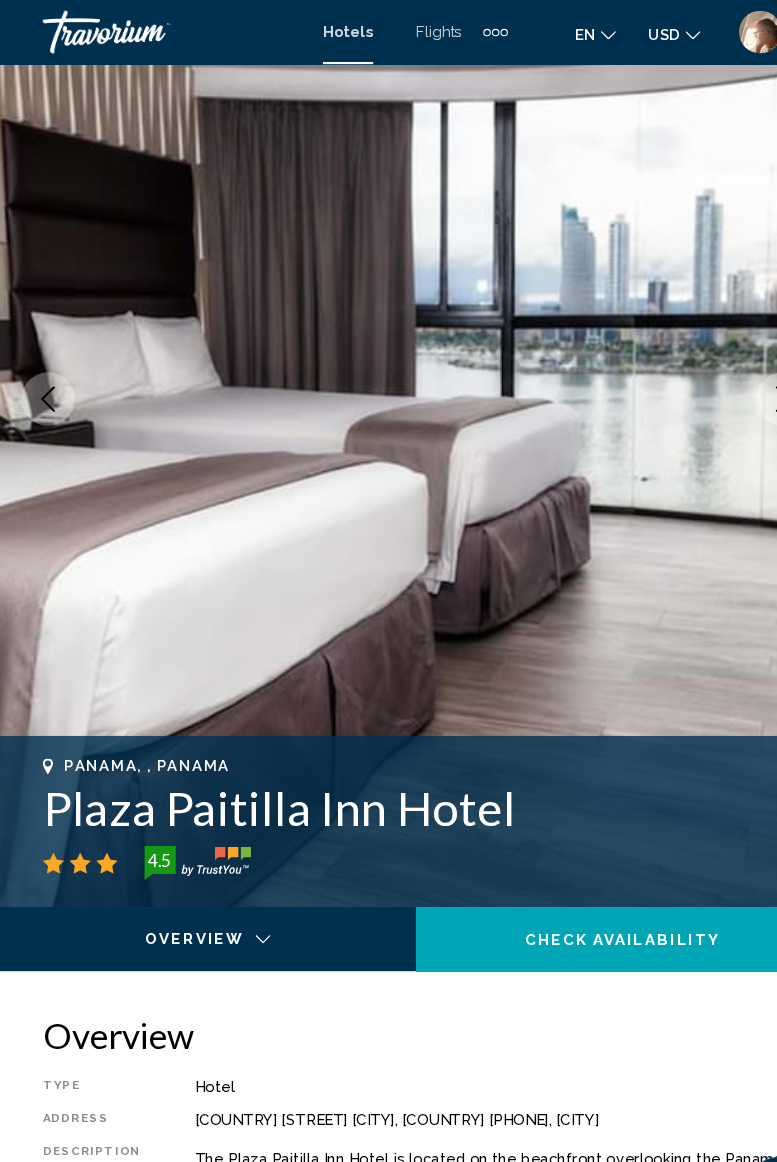 scroll, scrollTop: 0, scrollLeft: 0, axis: both 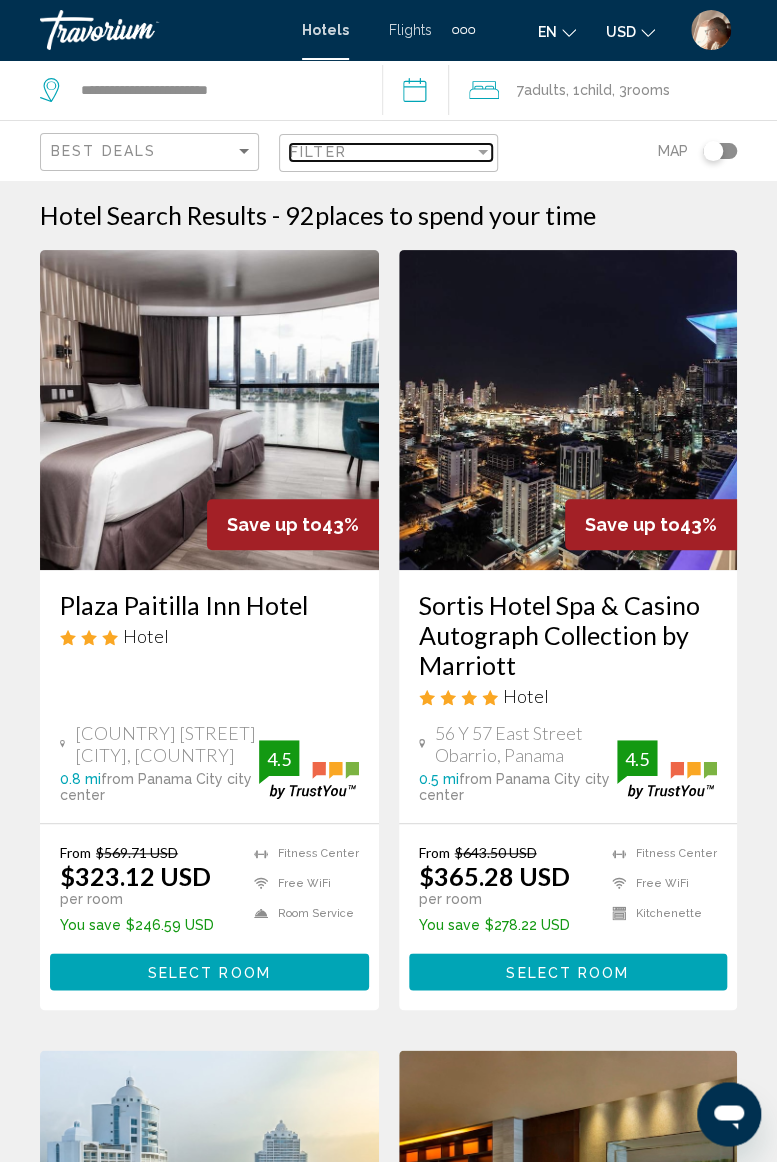 click at bounding box center [483, 152] 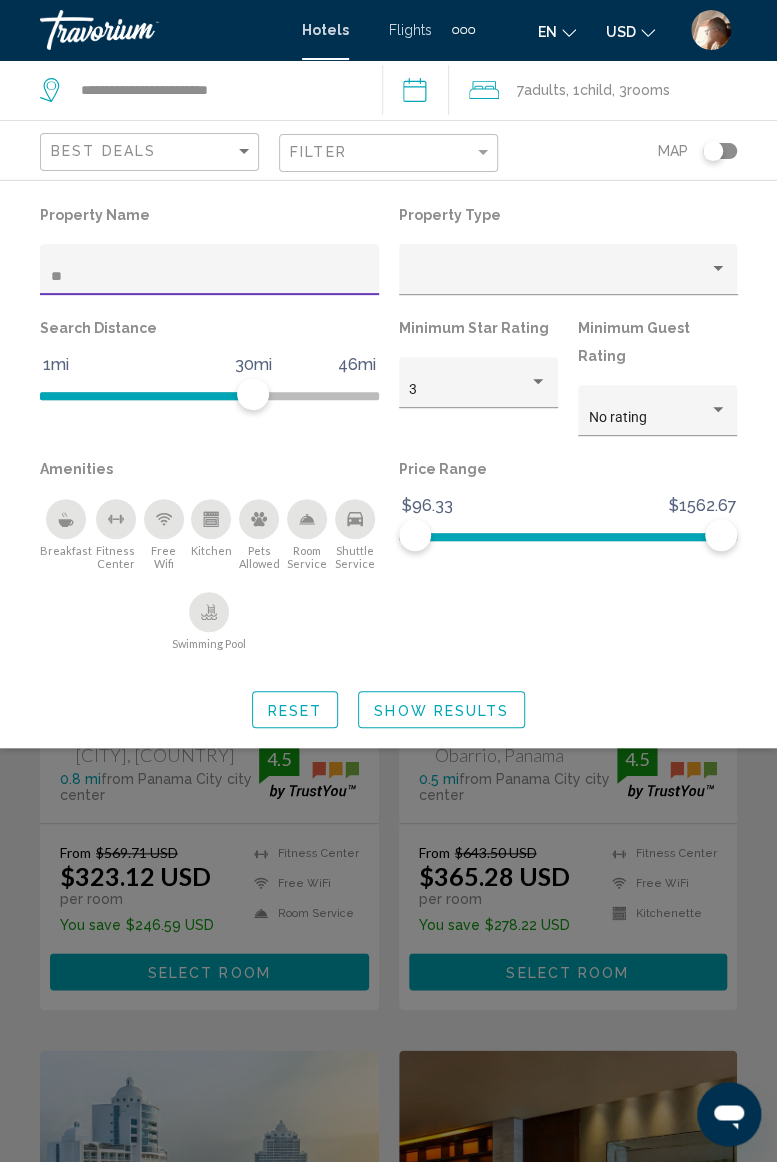 type on "***" 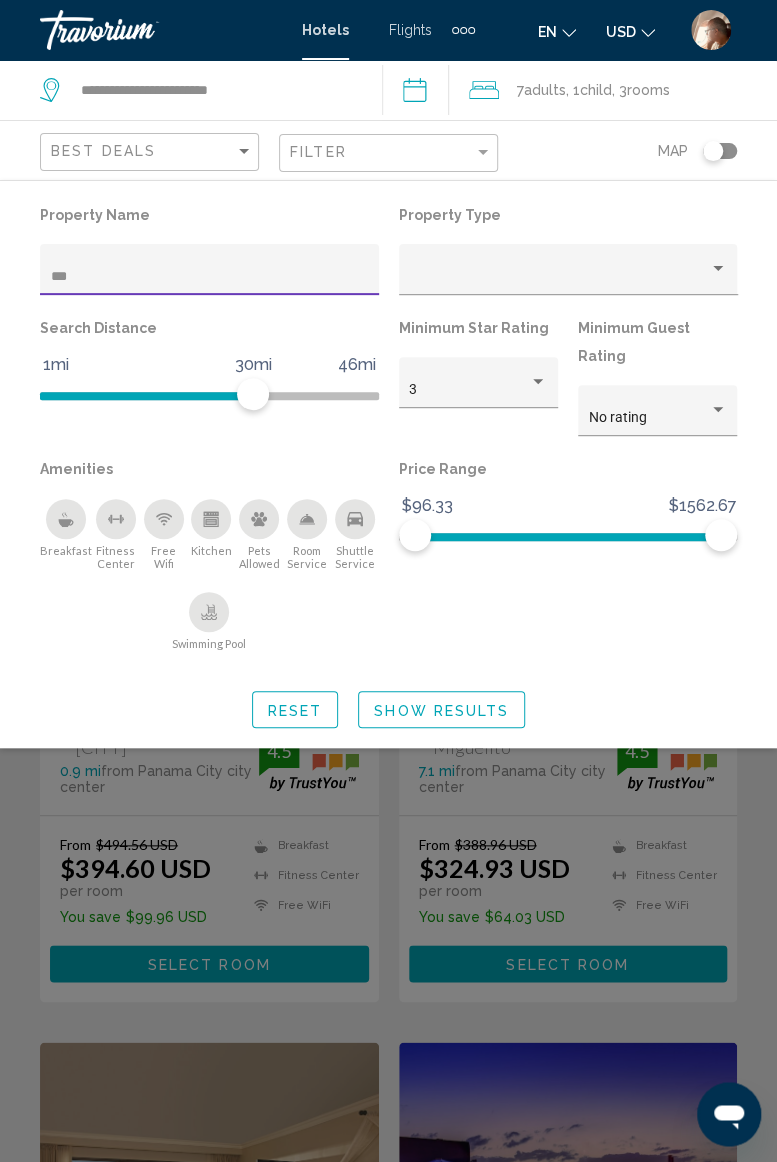click 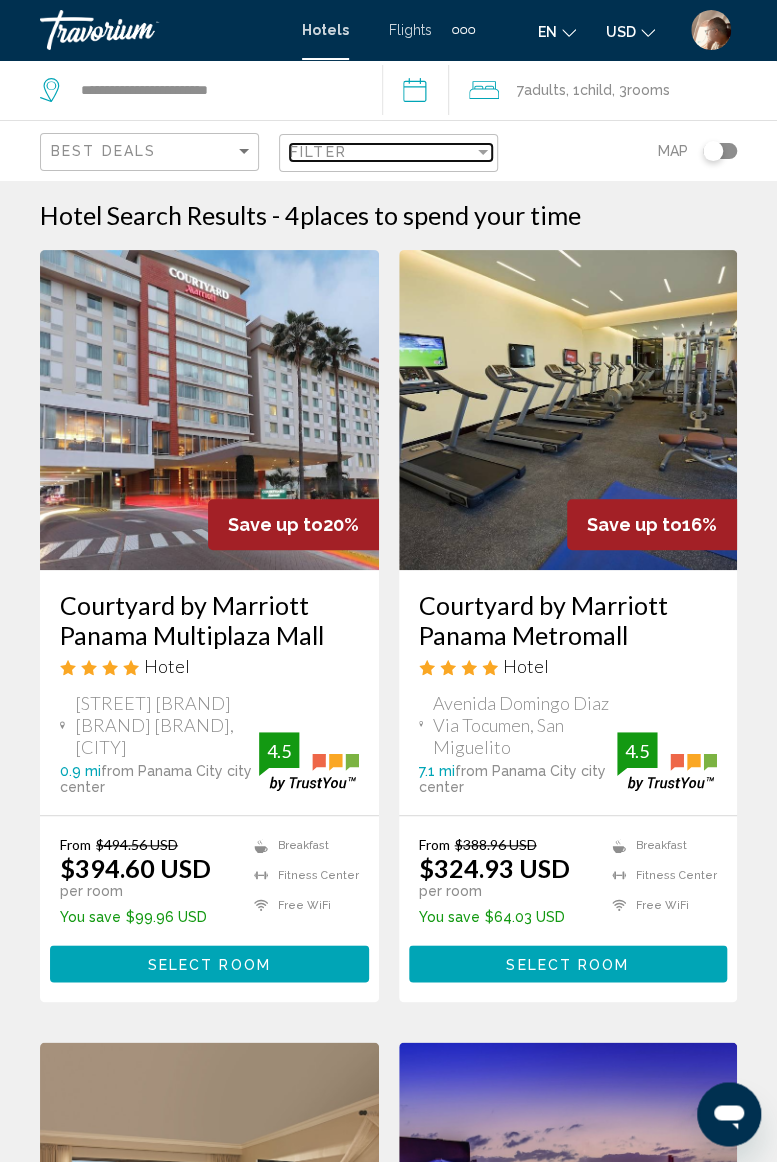 click at bounding box center (483, 152) 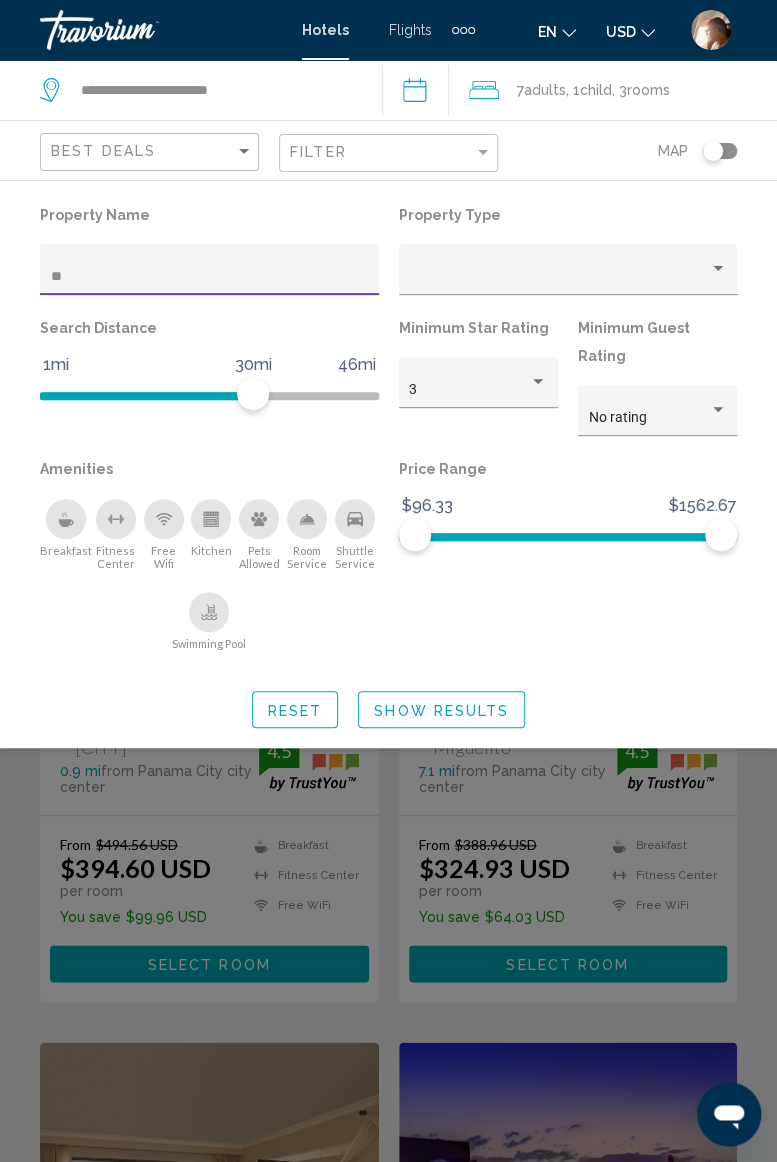 type on "*" 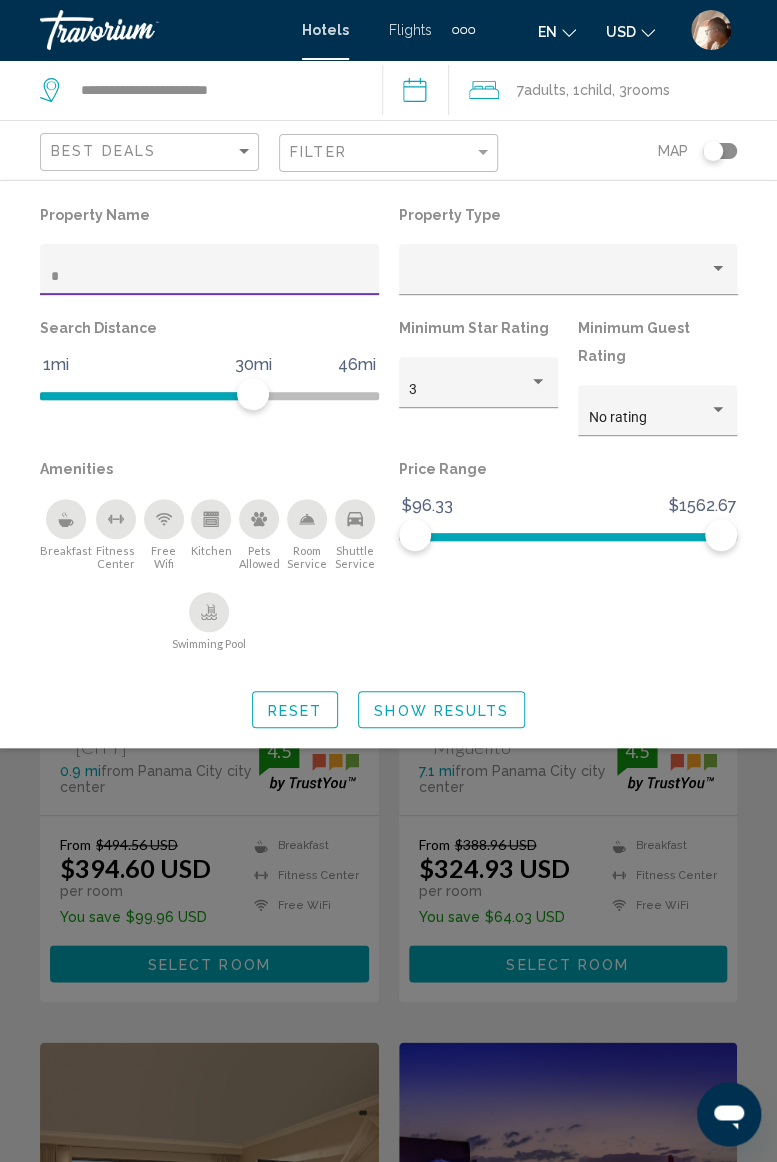 type 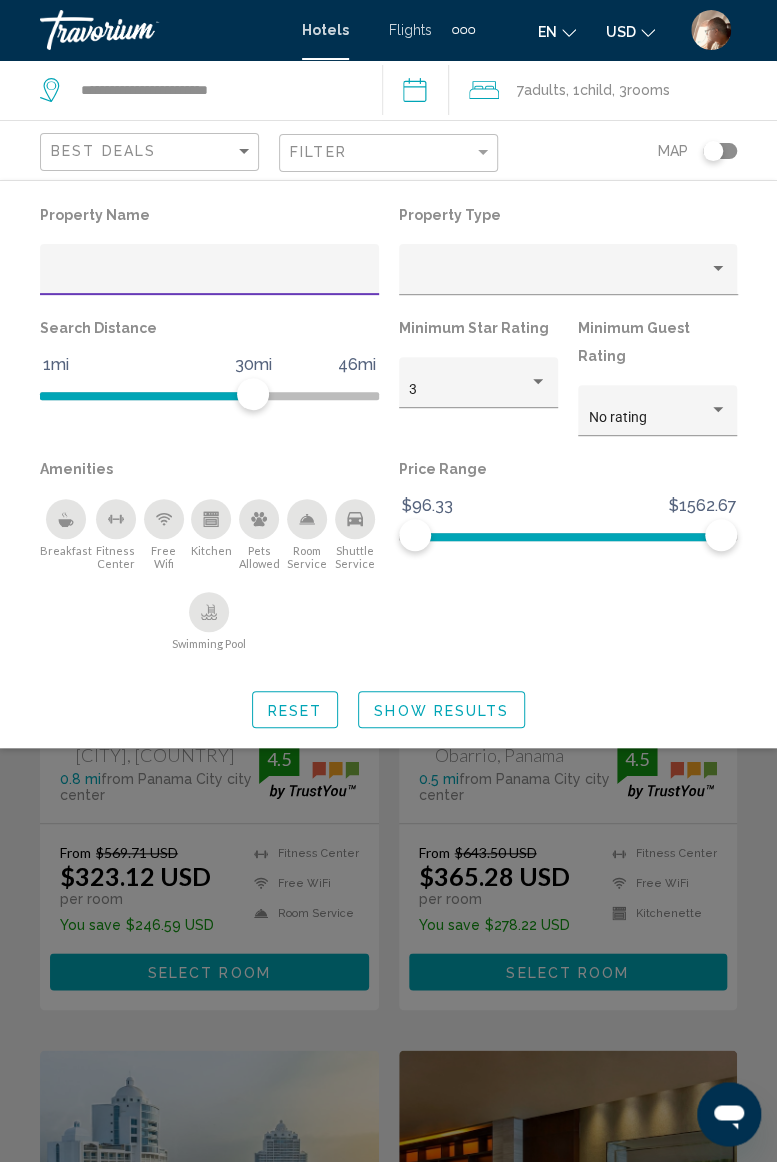 click 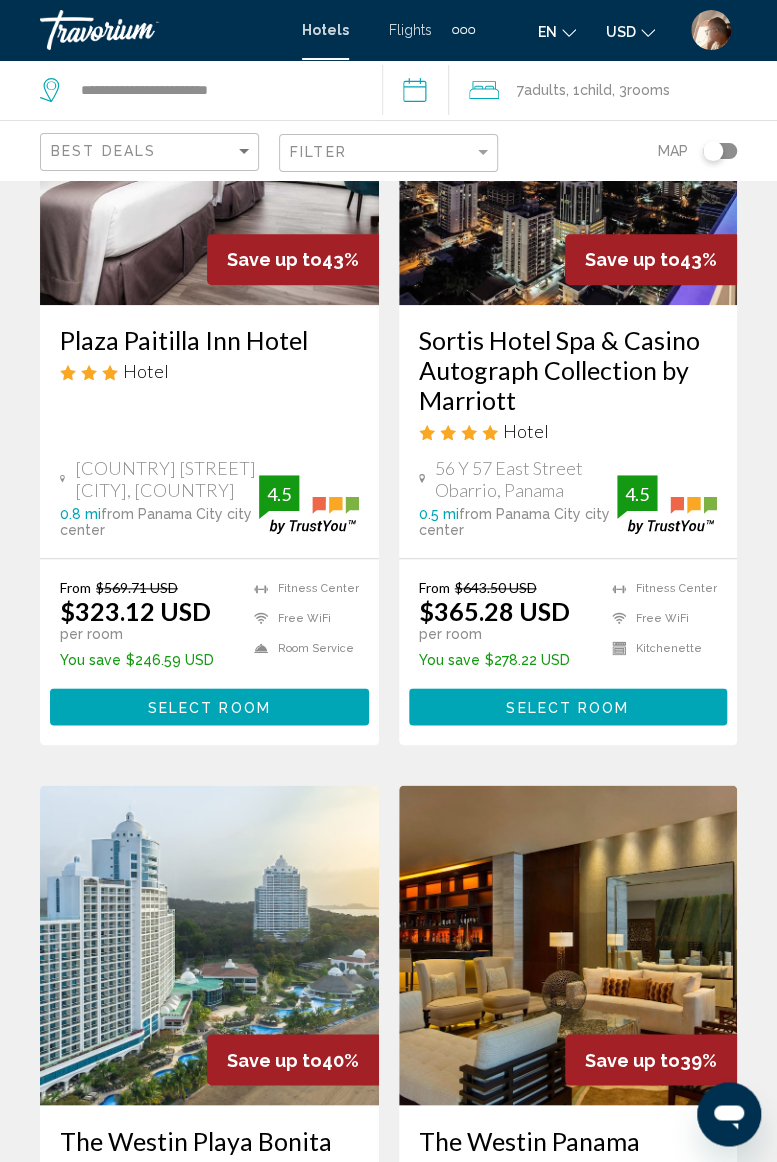 scroll, scrollTop: 282, scrollLeft: 0, axis: vertical 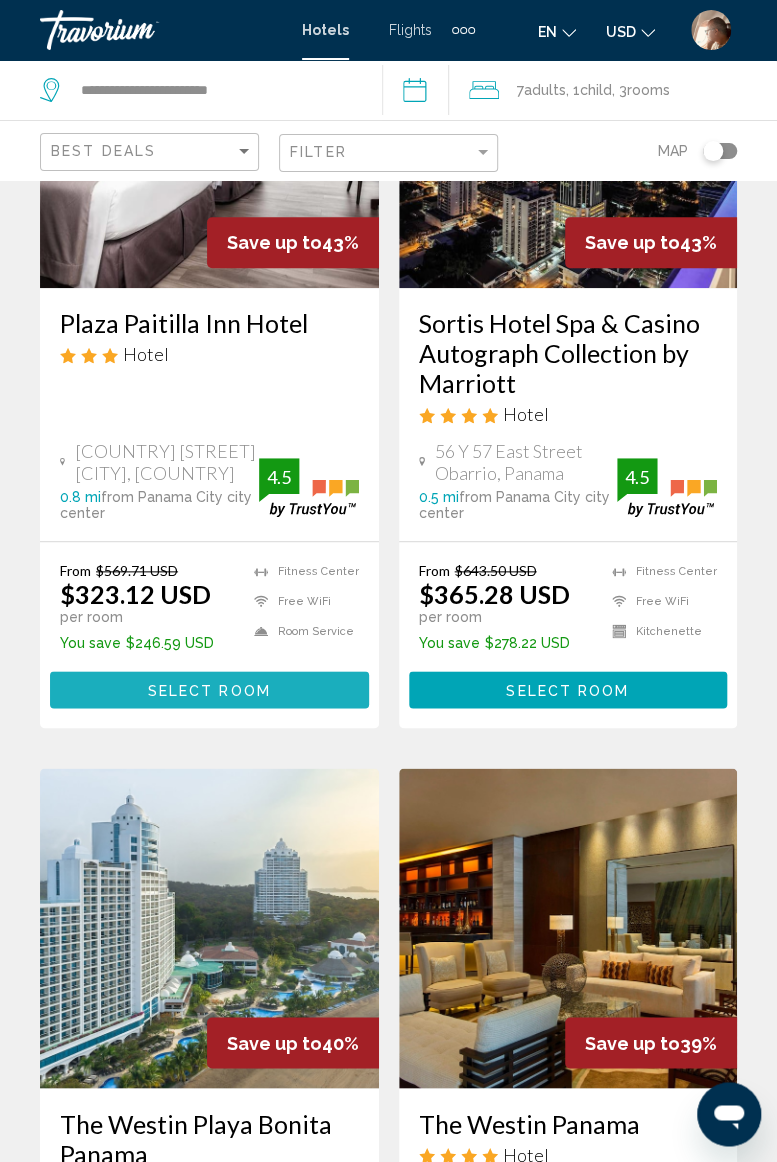 click on "Select Room" at bounding box center [209, 689] 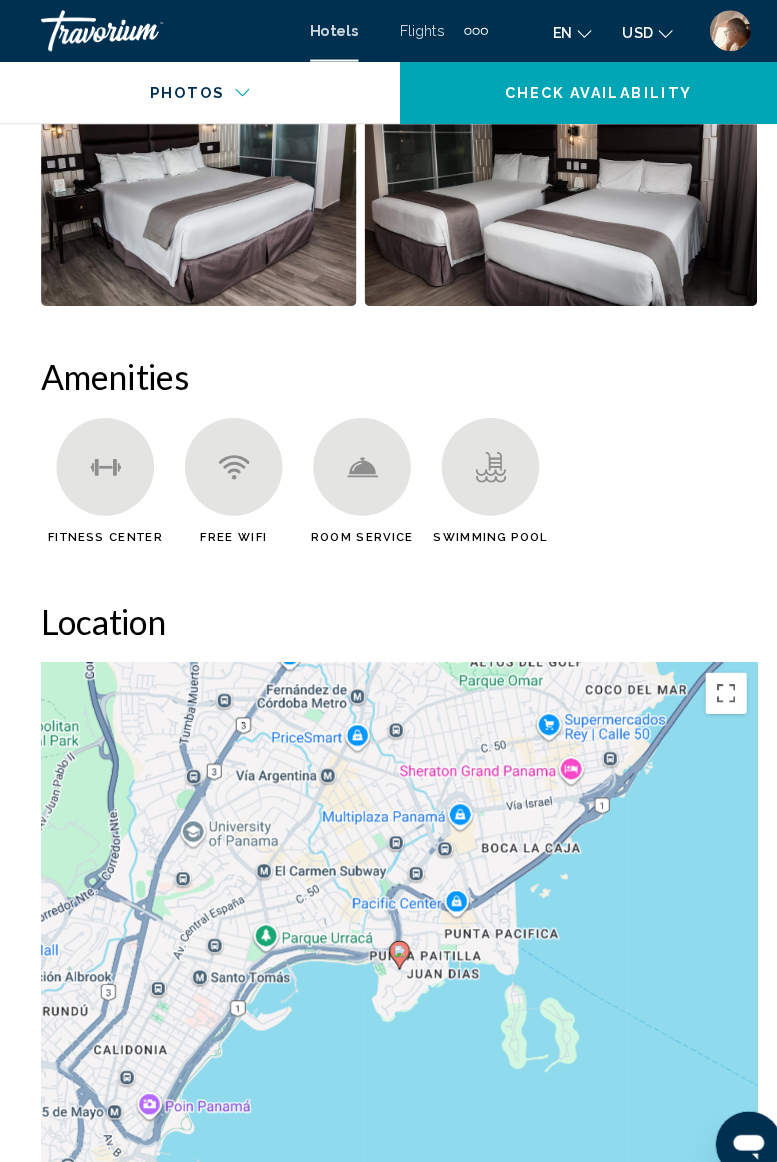 scroll, scrollTop: 0, scrollLeft: 0, axis: both 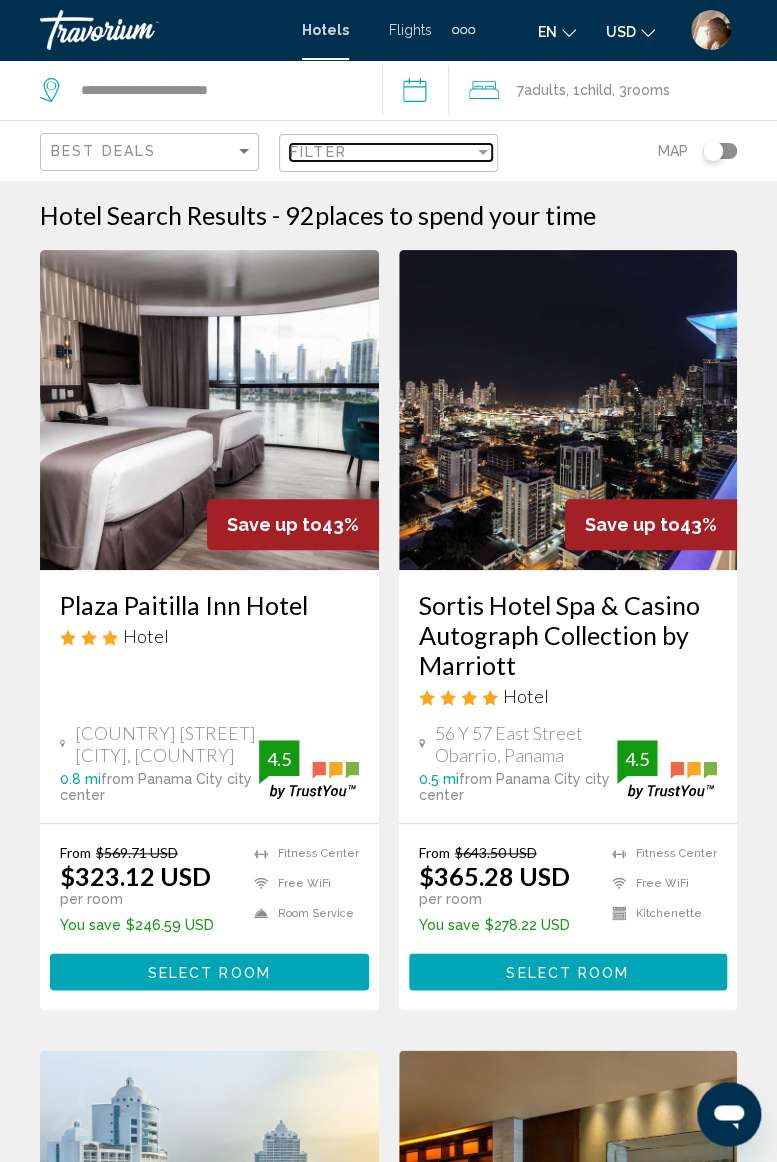 click at bounding box center (483, 152) 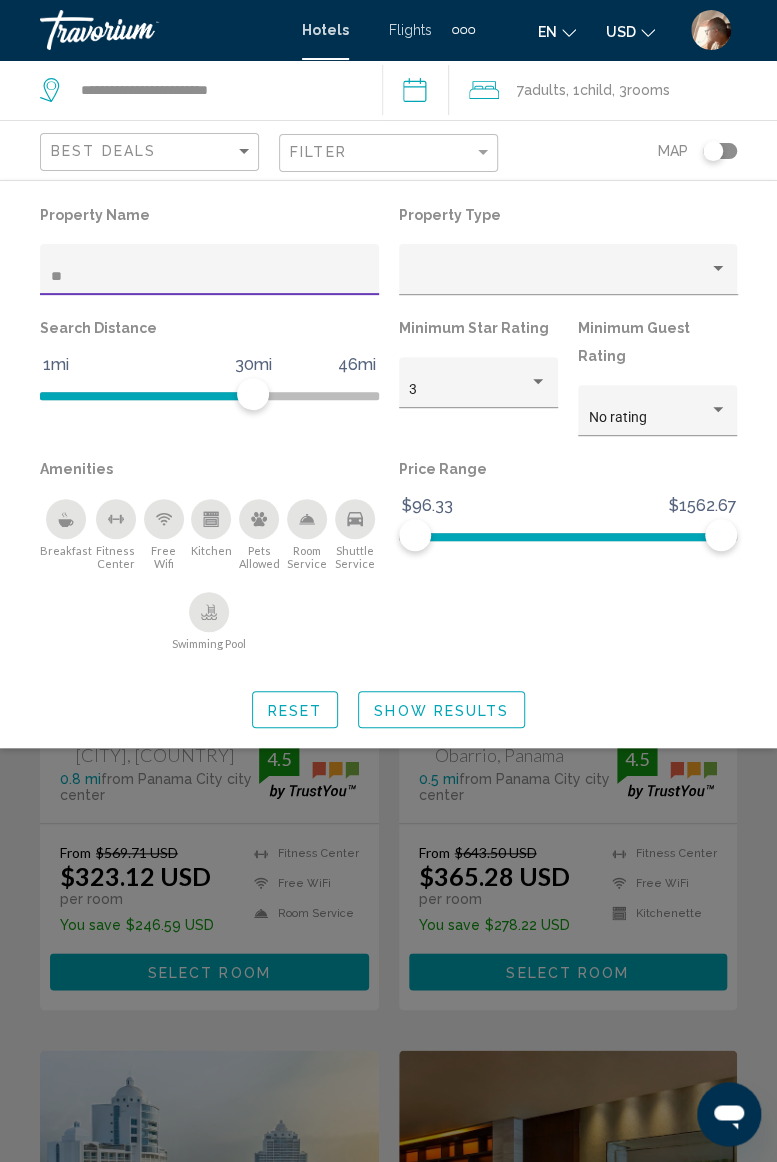type on "***" 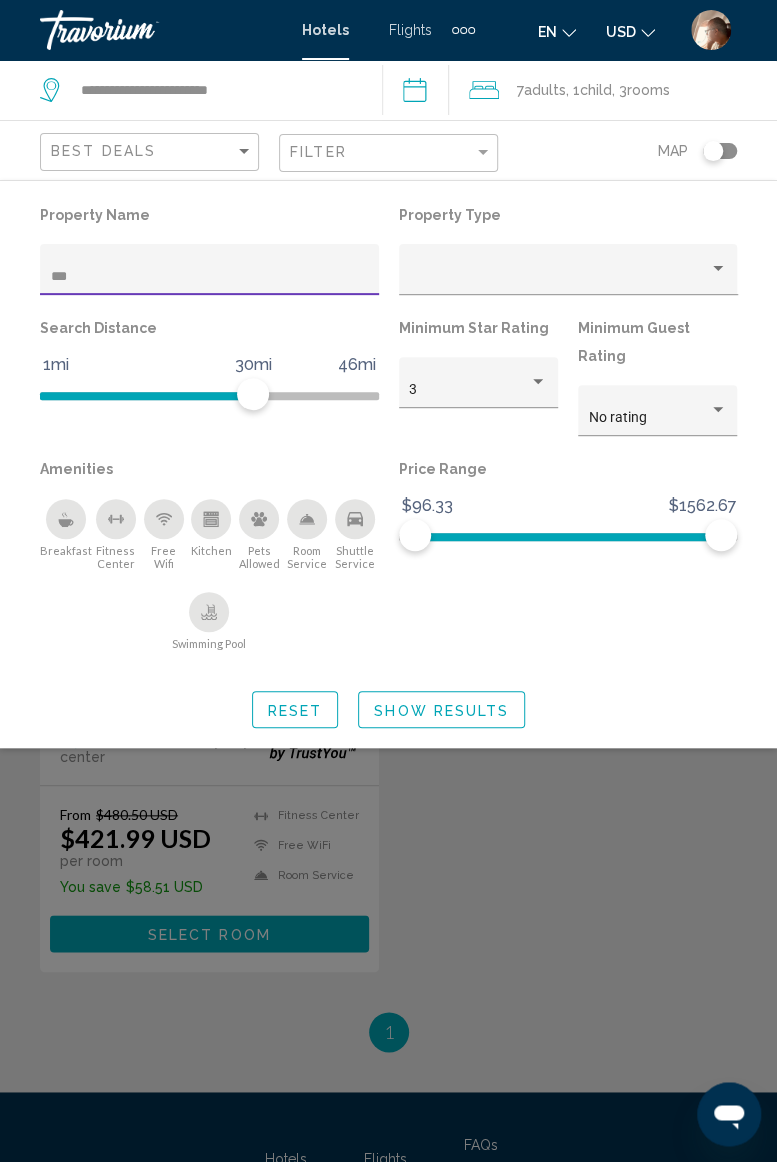 click 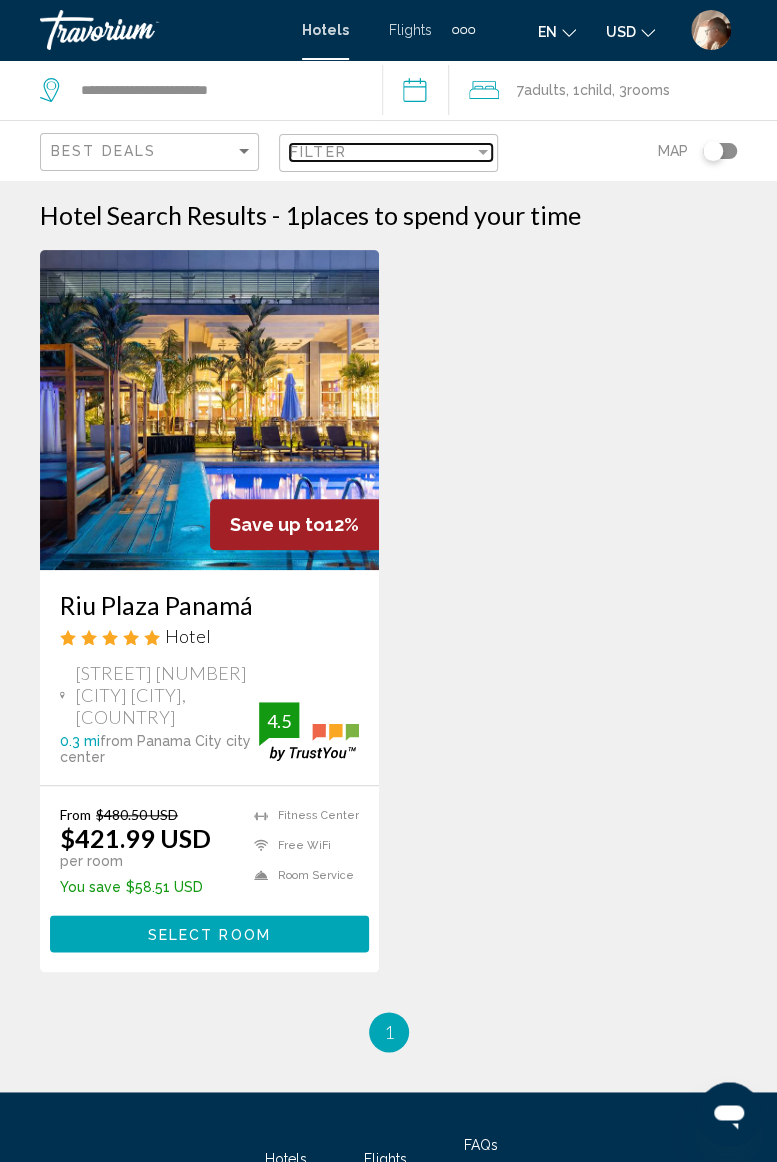 click at bounding box center [483, 152] 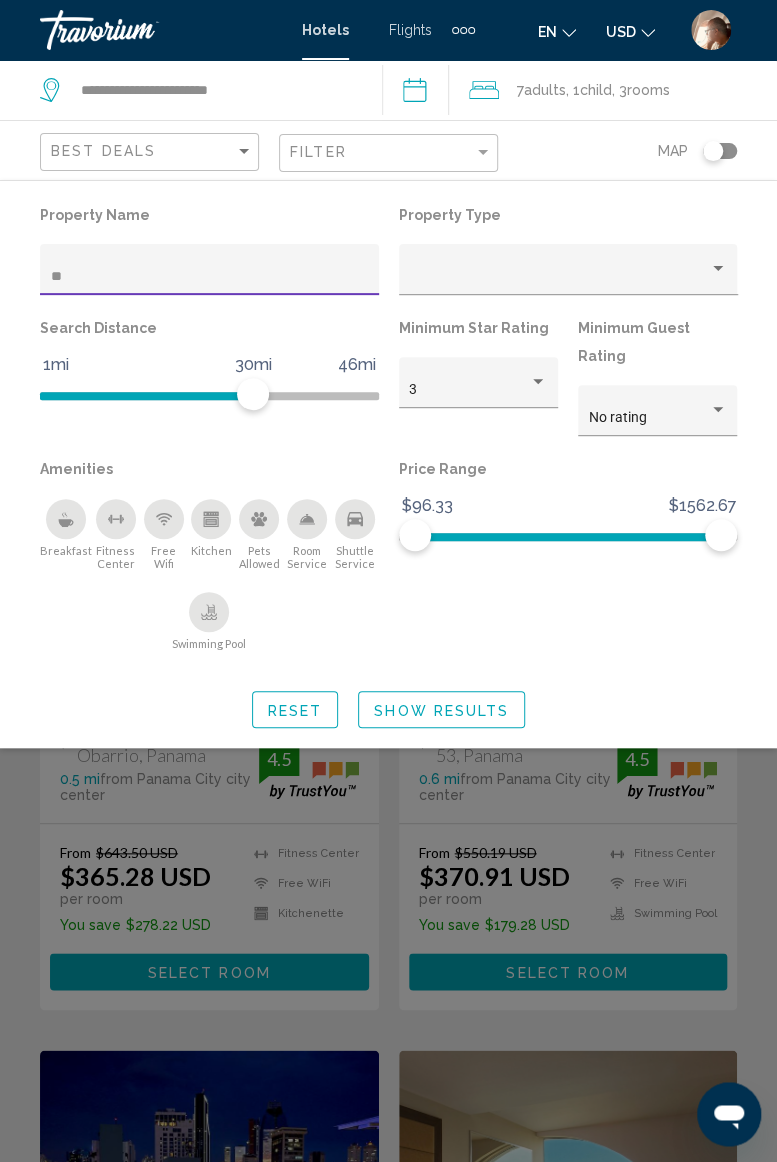type on "*" 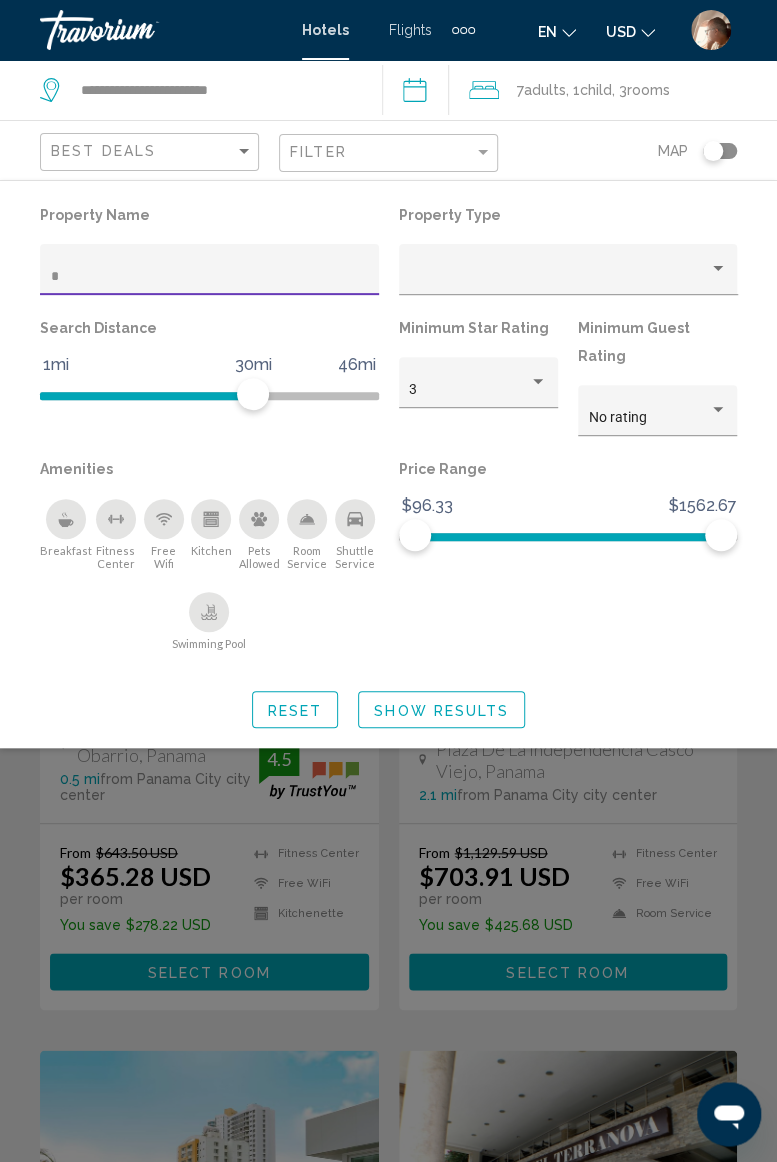 type 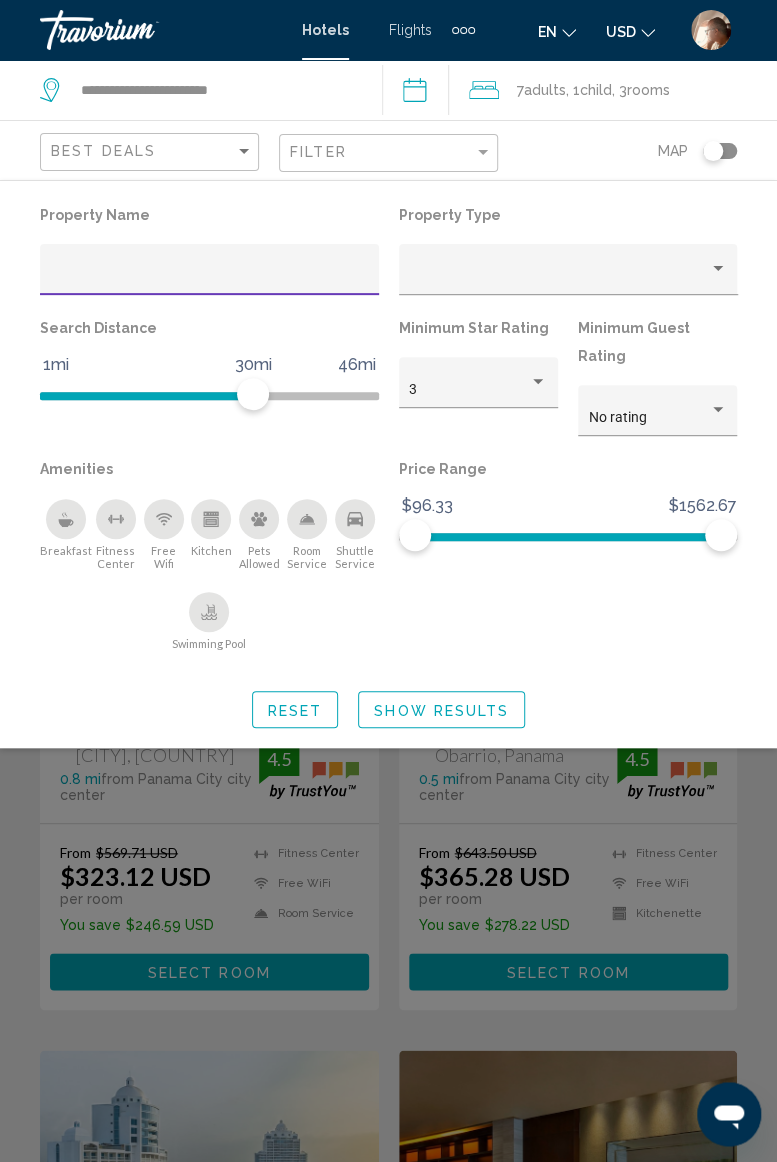 click 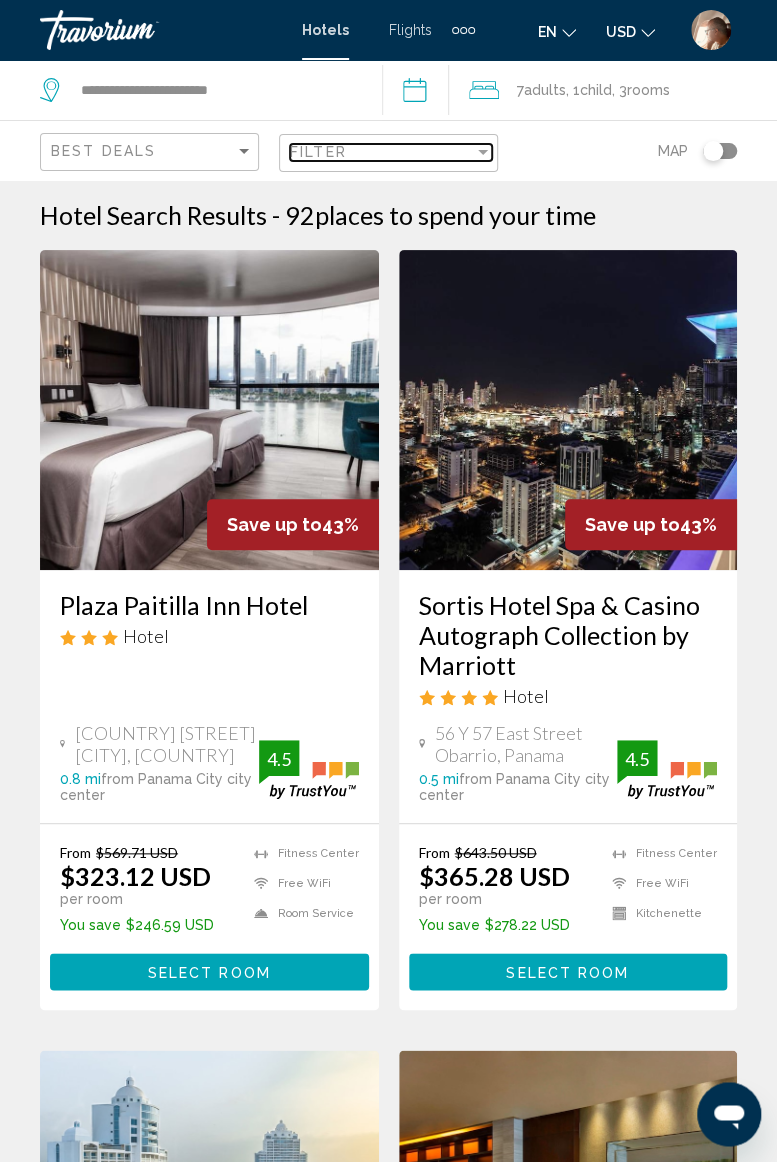 click at bounding box center (483, 152) 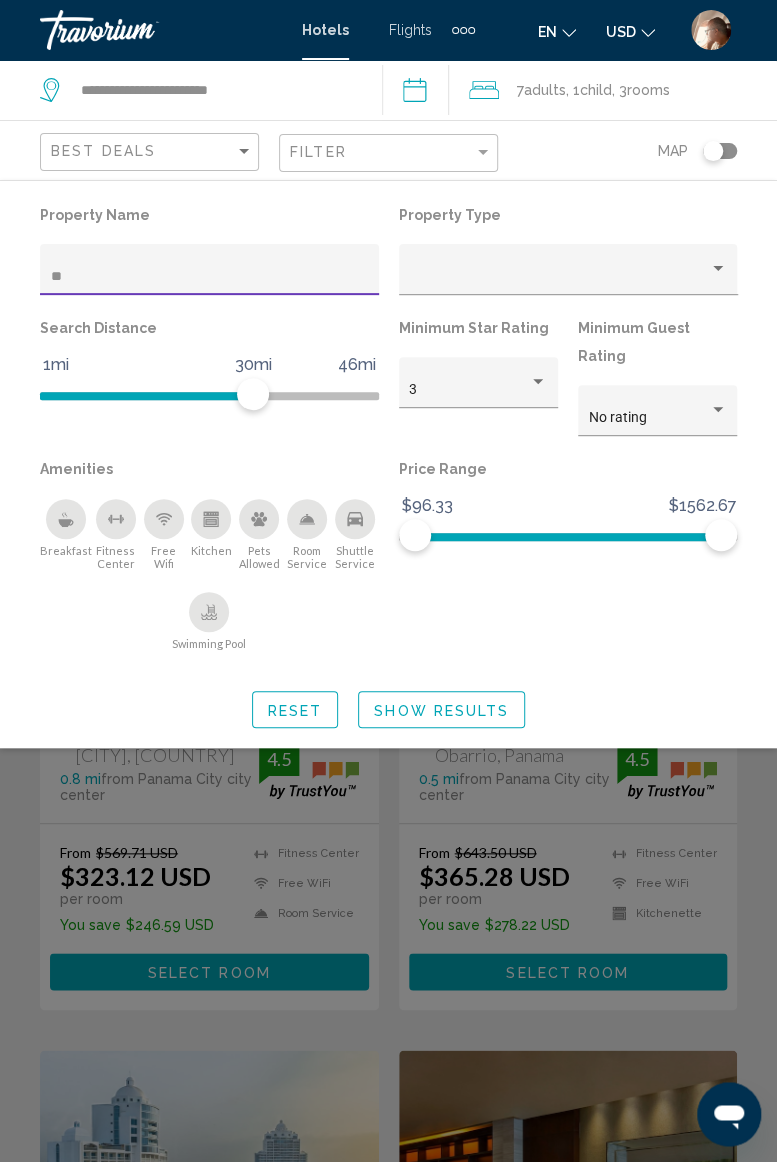 type on "***" 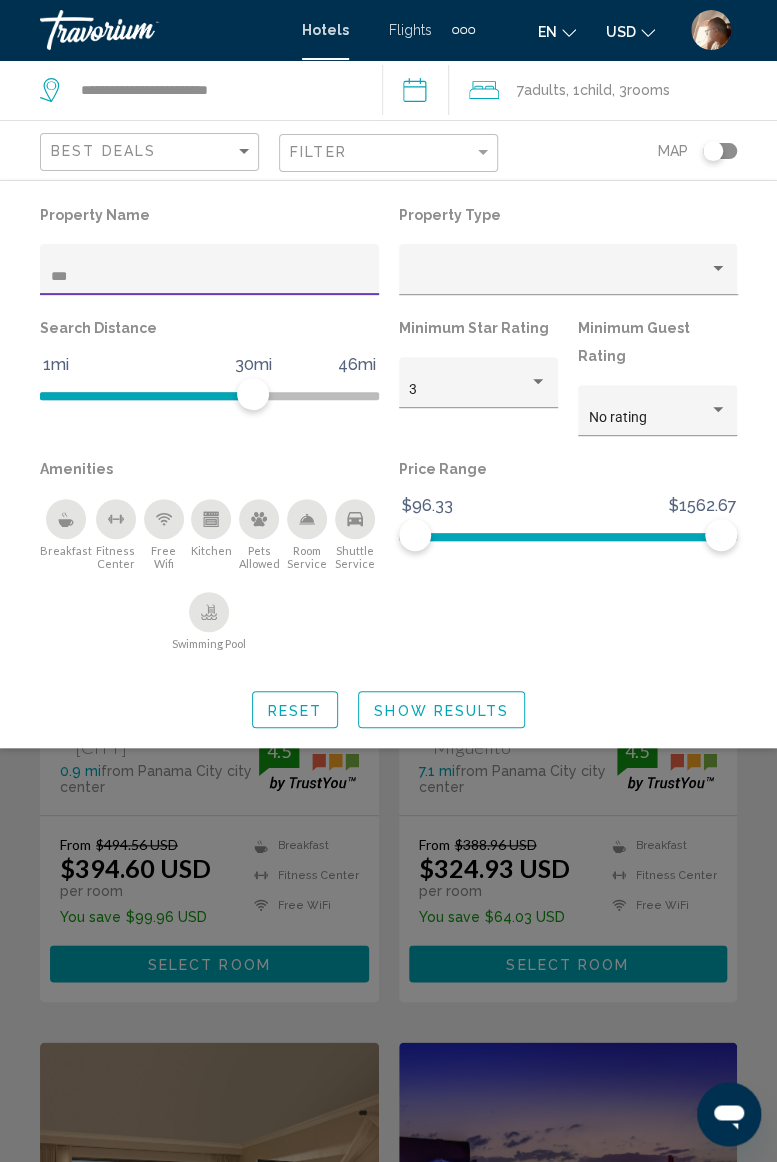 click 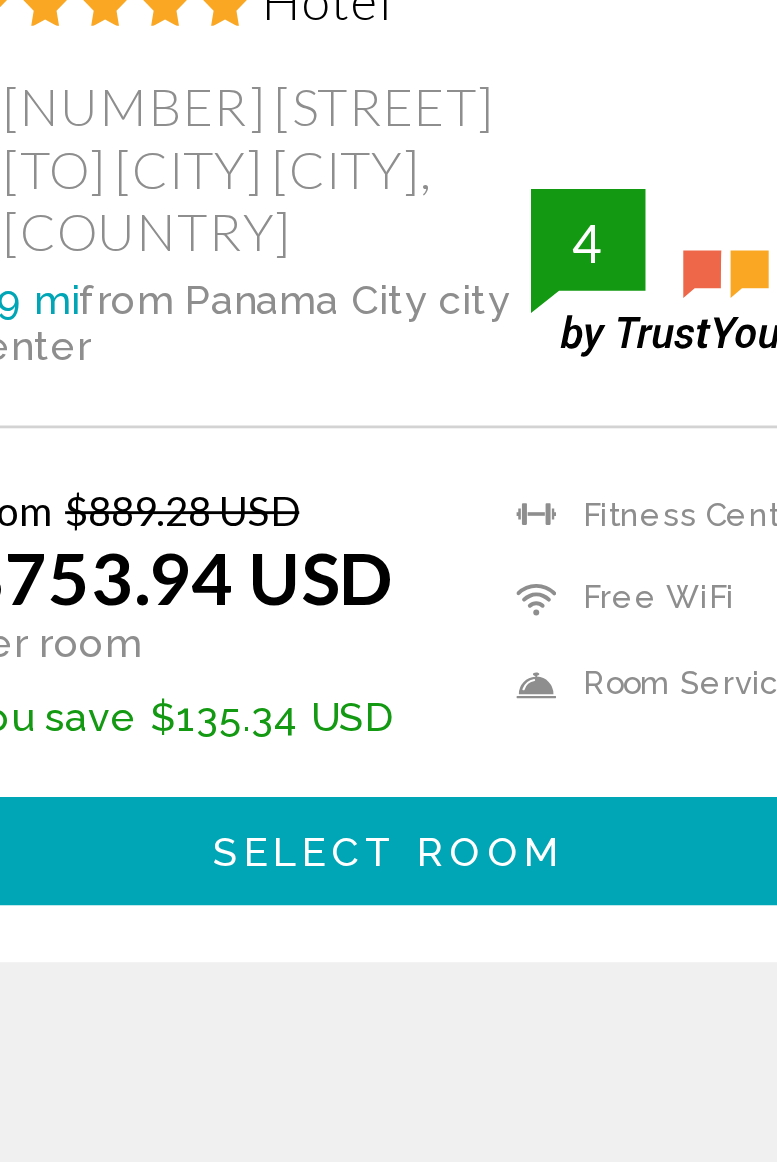 scroll, scrollTop: 973, scrollLeft: 0, axis: vertical 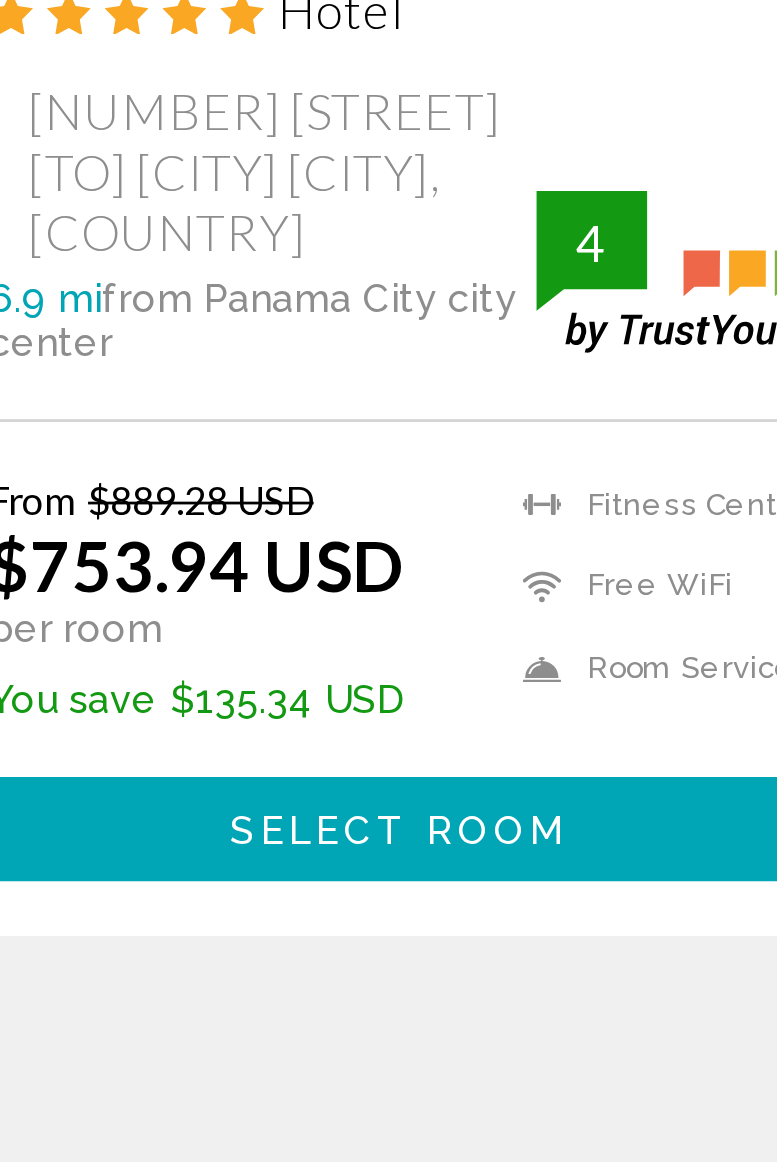 click on "Select Room" at bounding box center [209, 783] 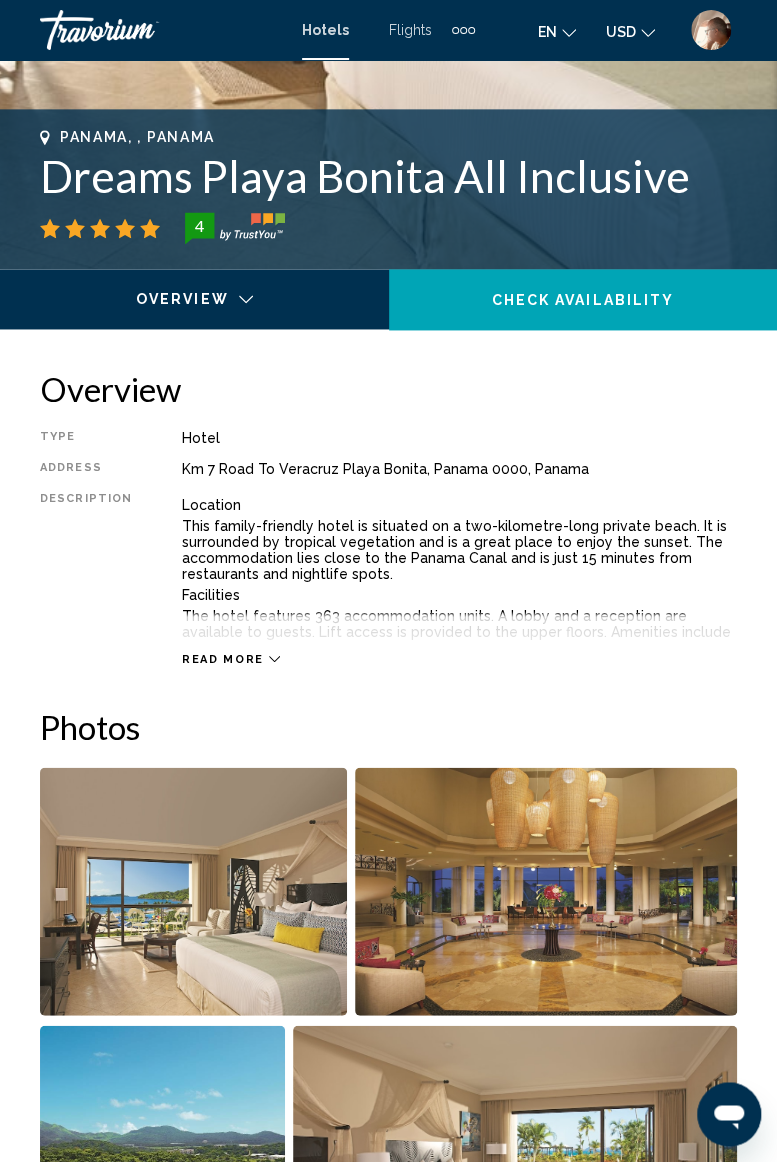 scroll, scrollTop: 816, scrollLeft: 0, axis: vertical 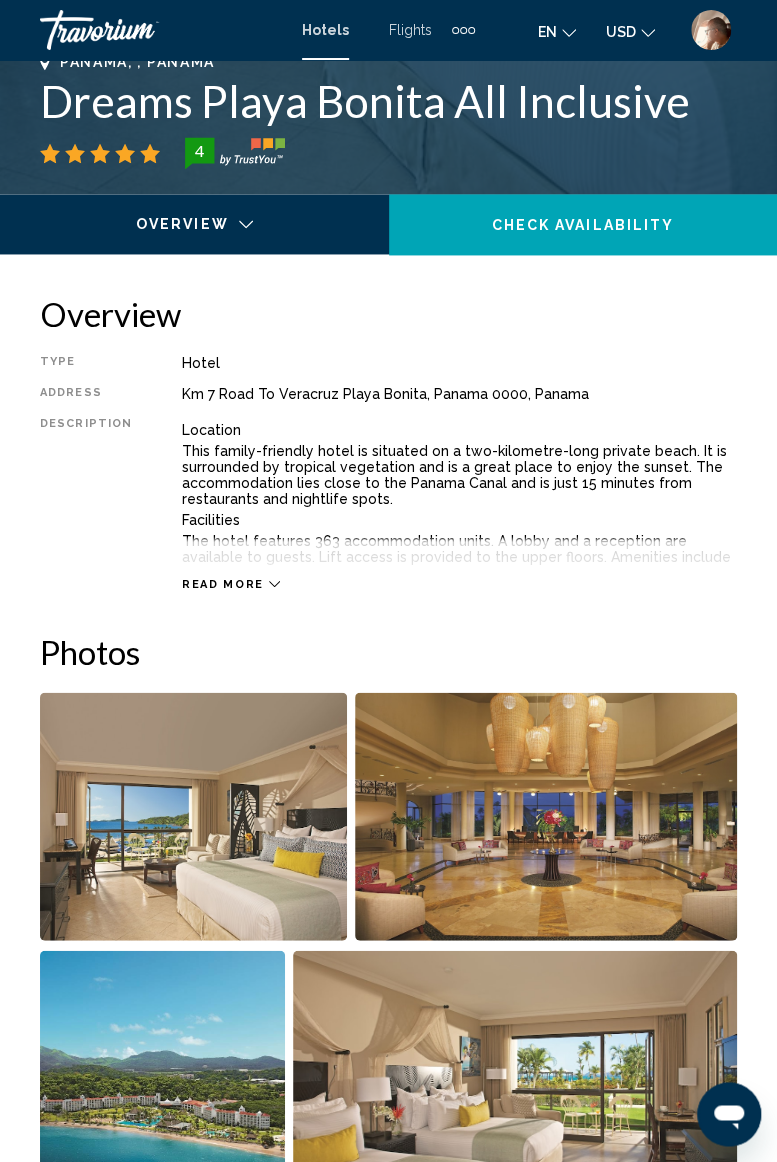 click at bounding box center [193, 816] 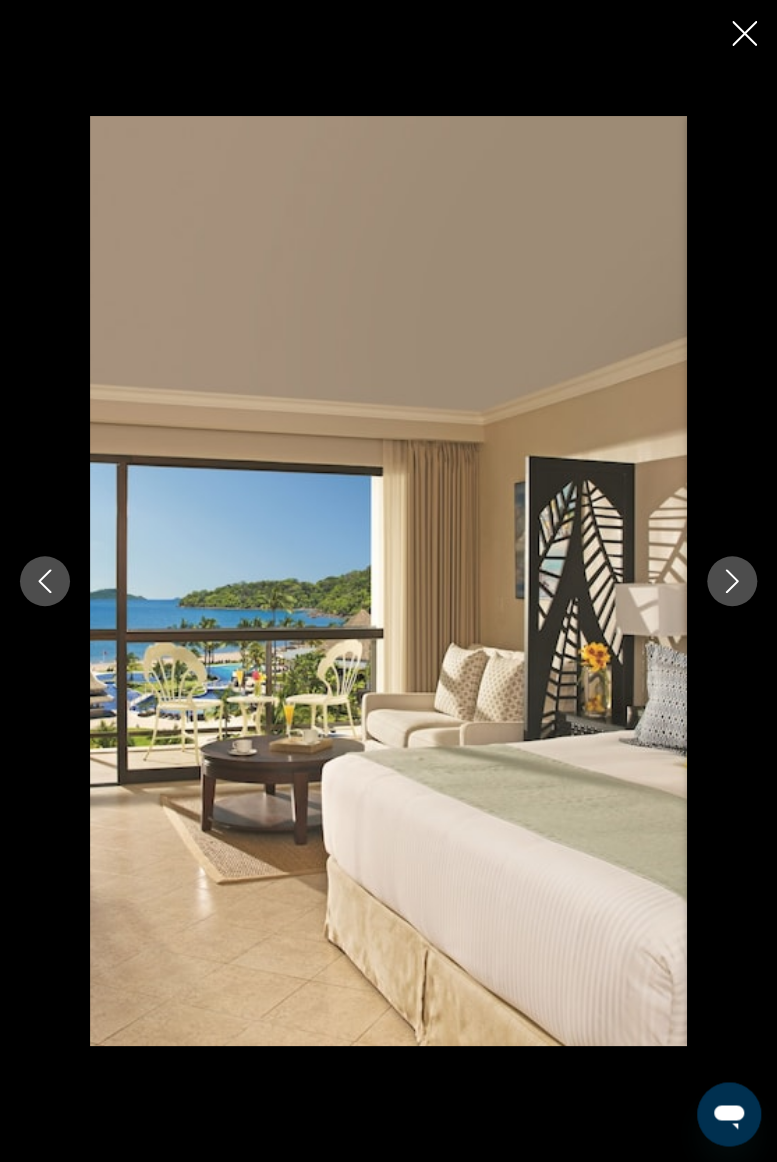 click 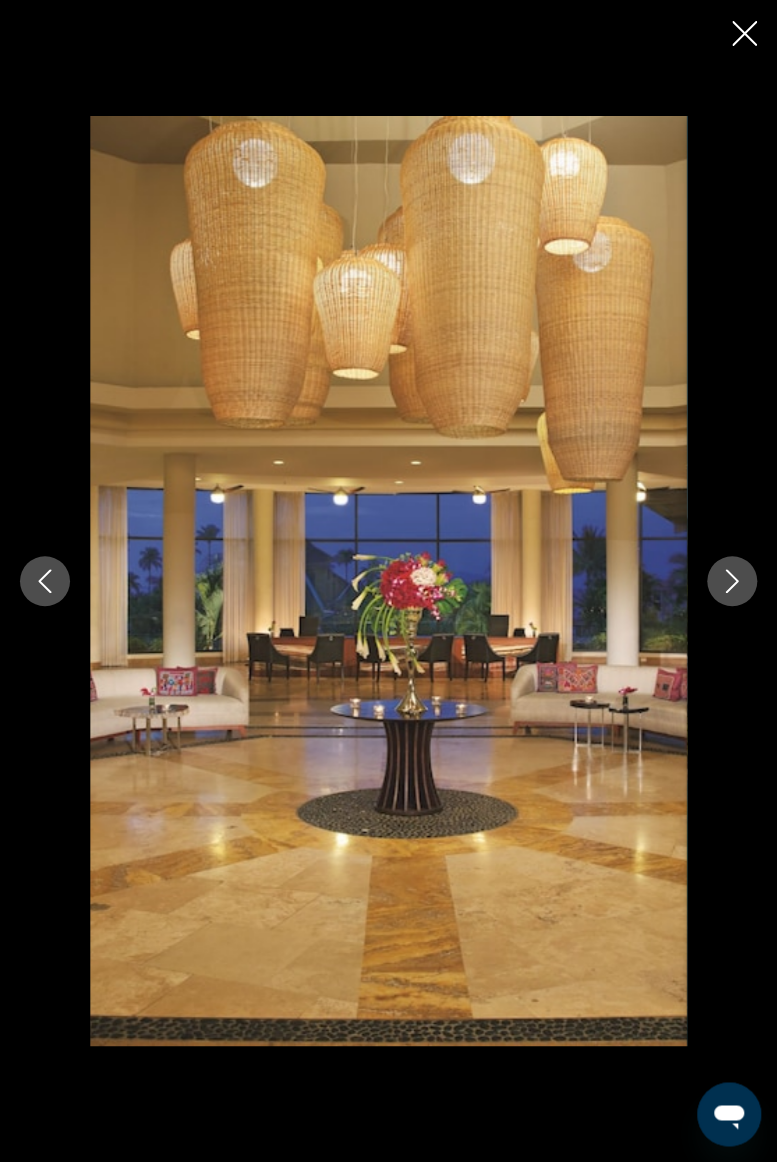 click 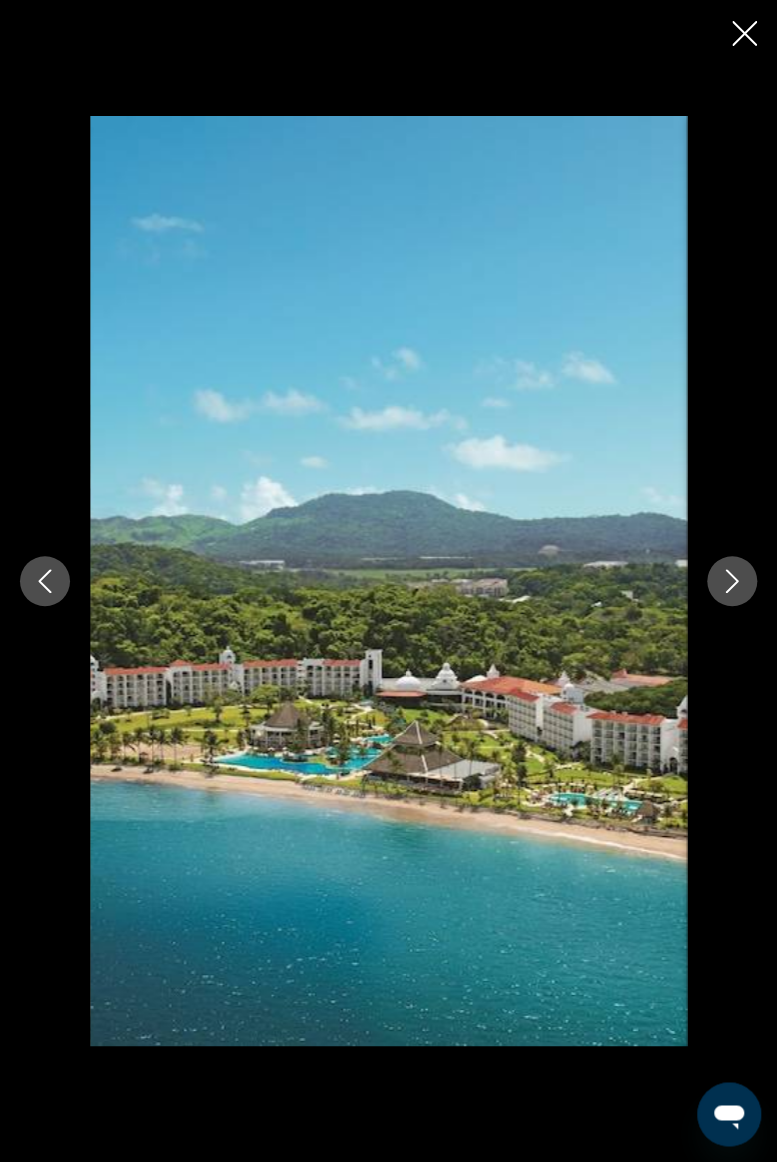 click at bounding box center [732, 581] 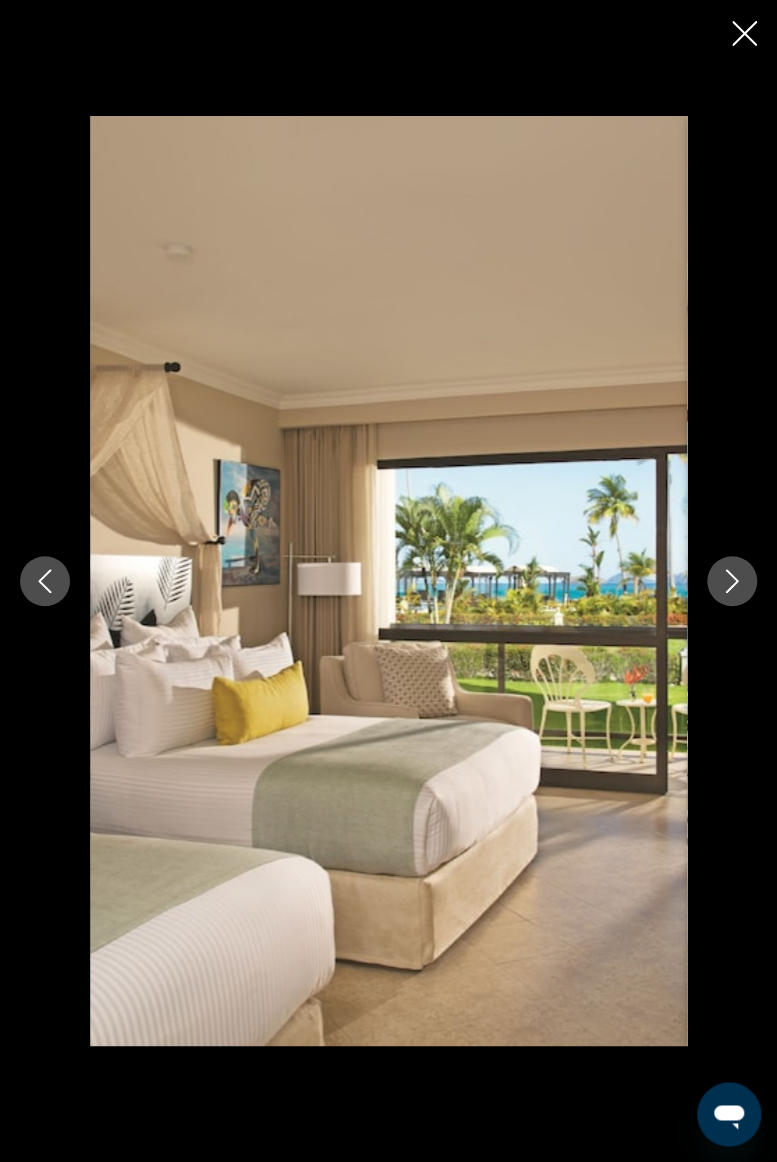 click 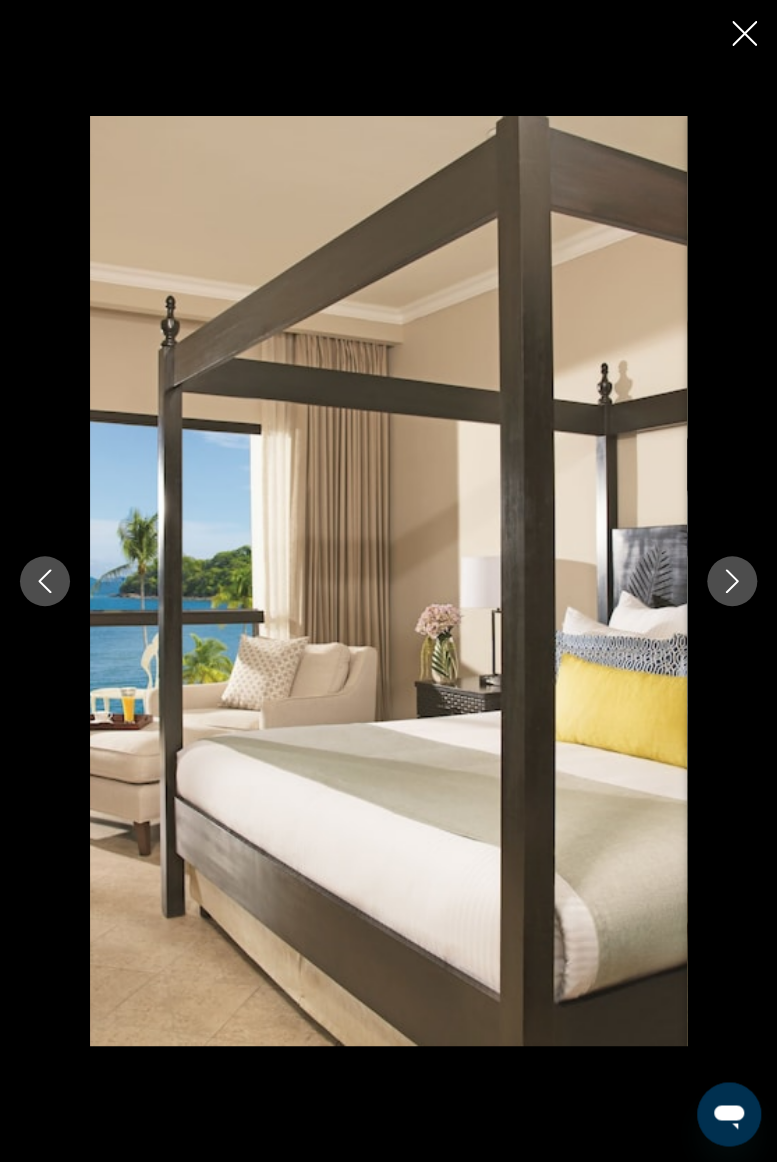 click 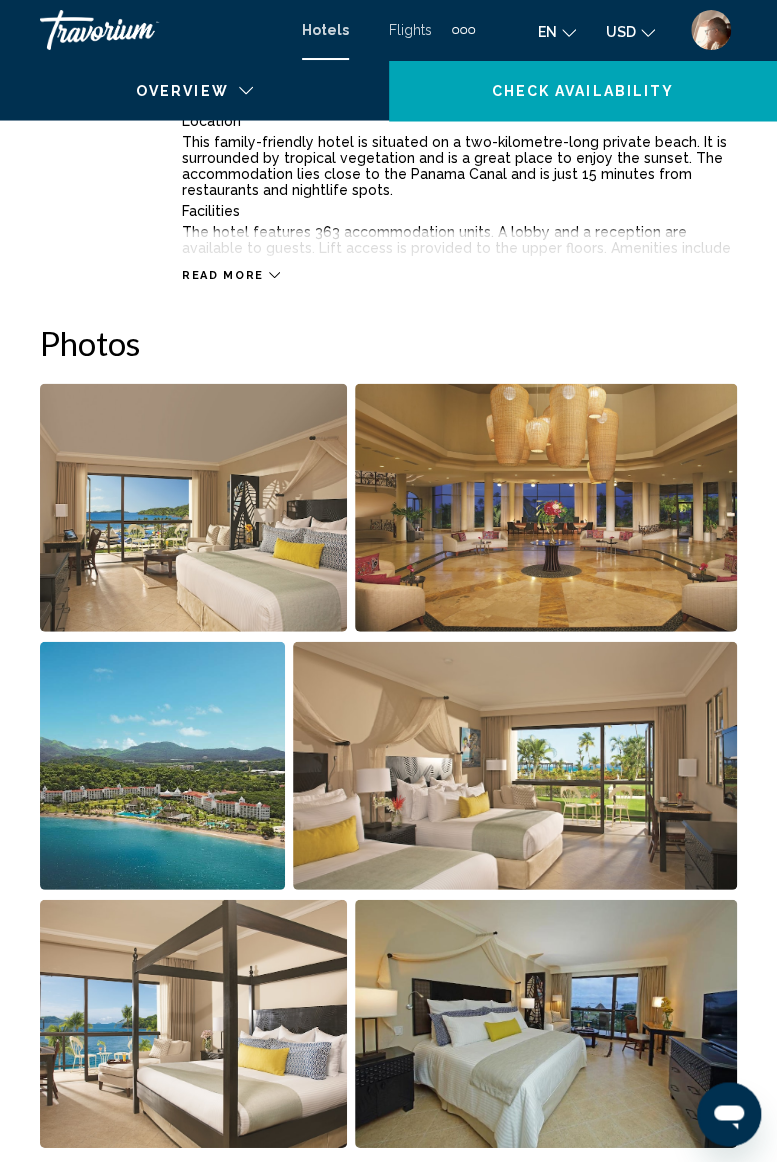 scroll, scrollTop: 0, scrollLeft: 0, axis: both 